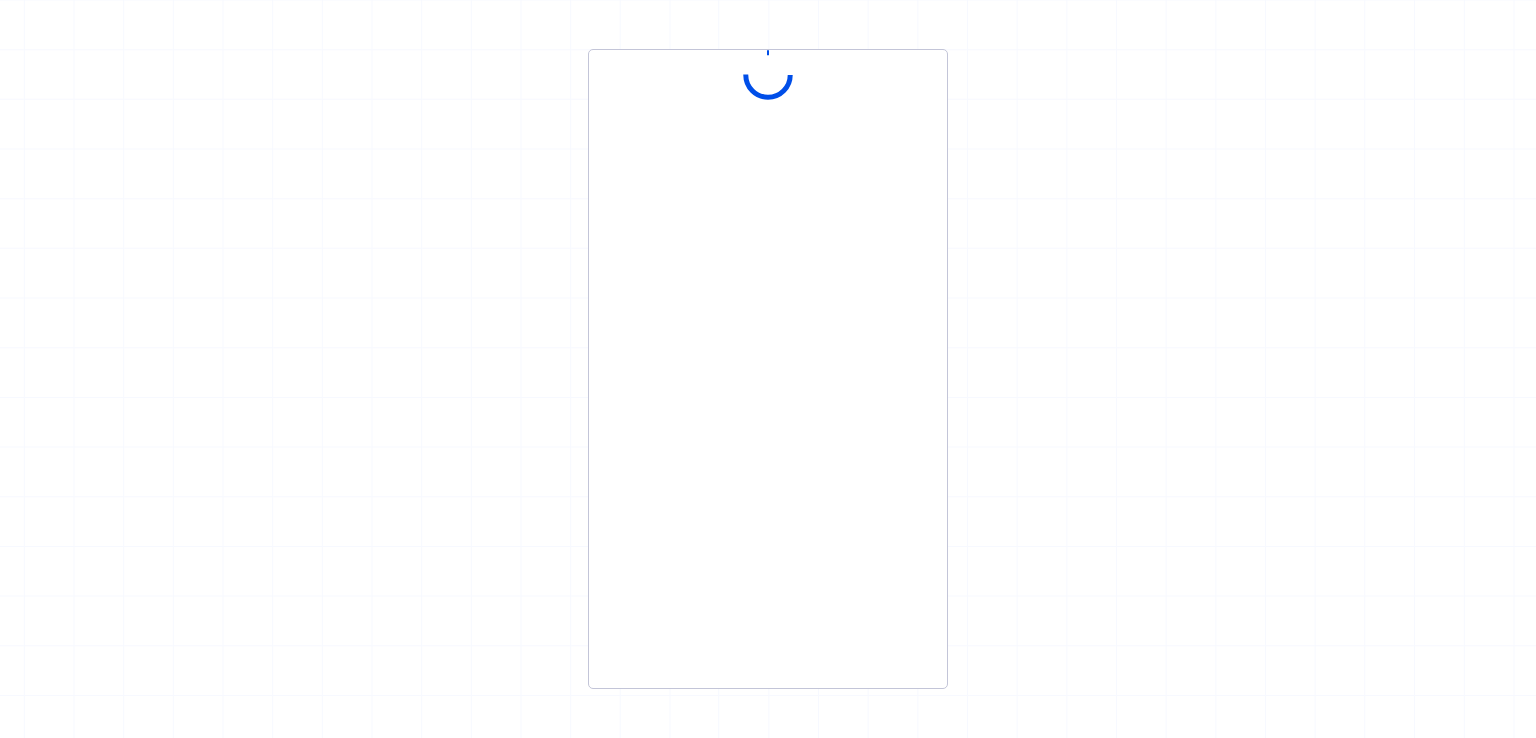 scroll, scrollTop: 0, scrollLeft: 0, axis: both 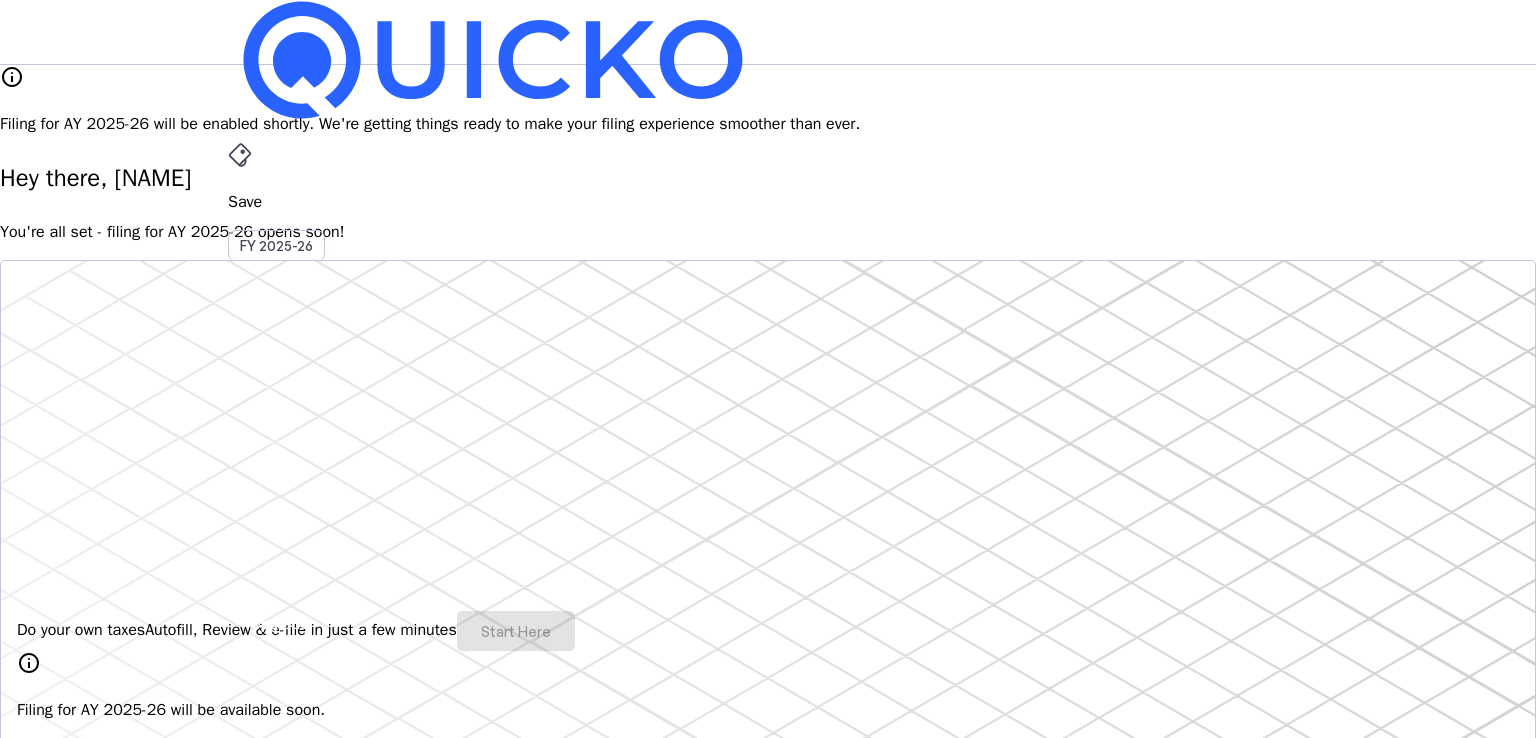 click on "AY 2025-26" at bounding box center [277, 452] 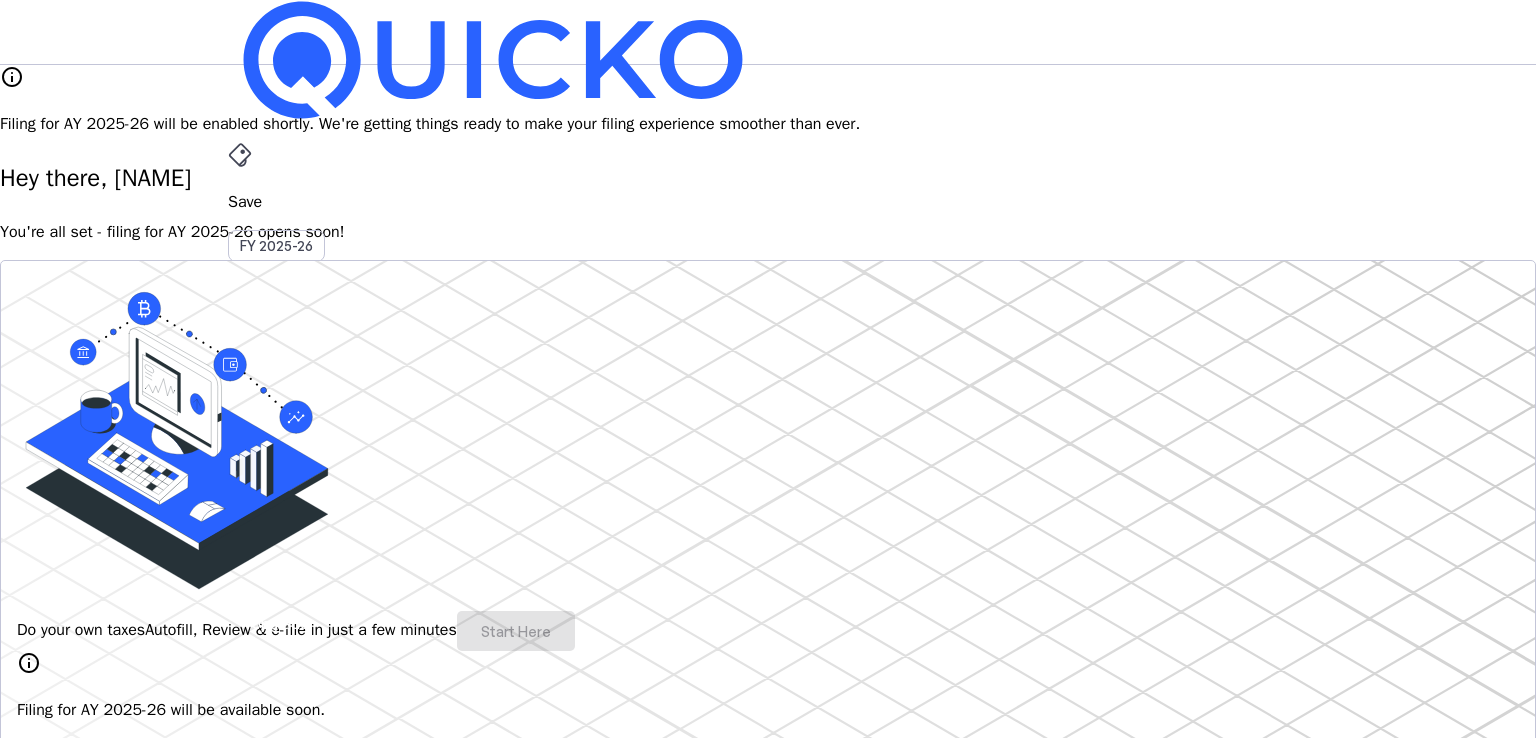 click on "More" at bounding box center [768, 496] 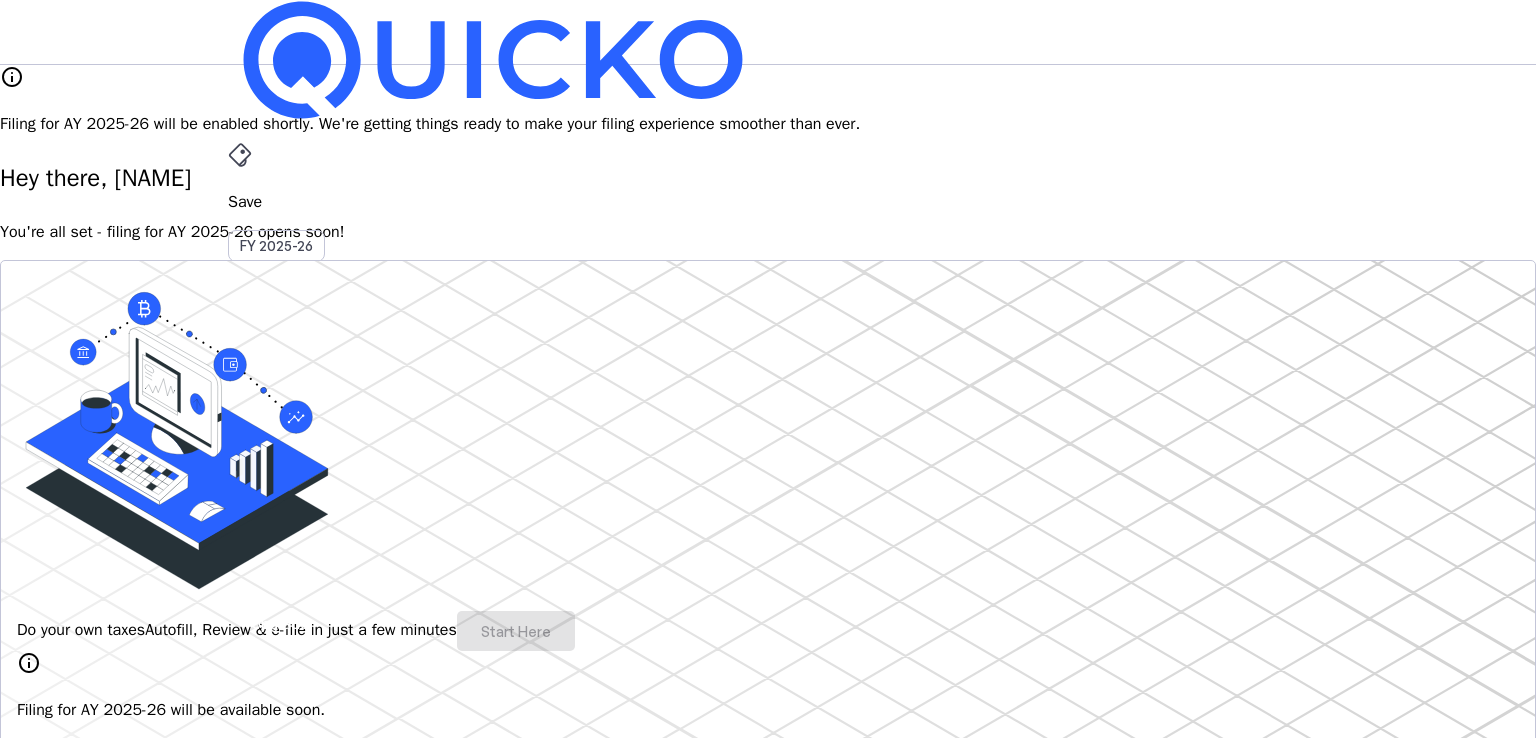 click at bounding box center [768, 3356] 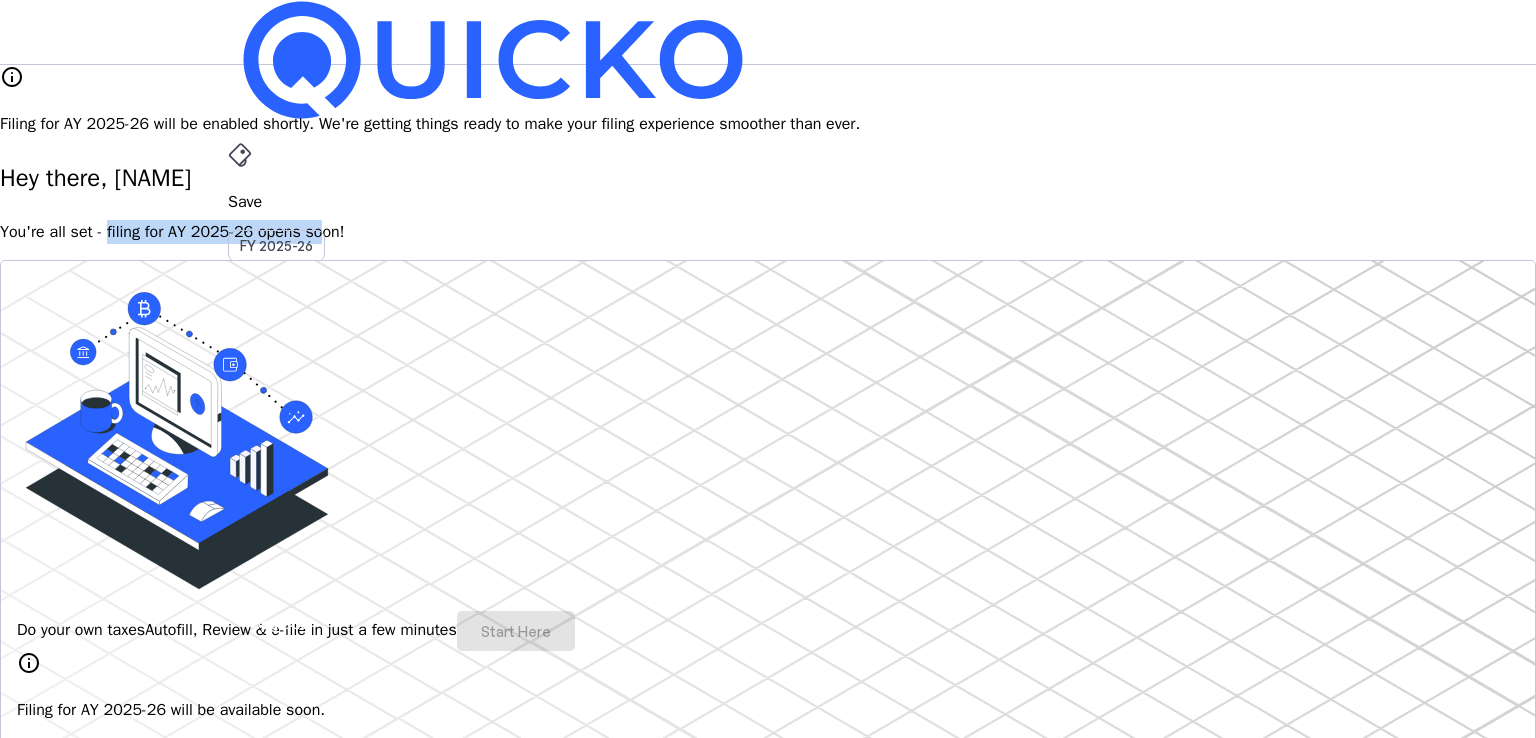 drag, startPoint x: 330, startPoint y: 214, endPoint x: 573, endPoint y: 214, distance: 243 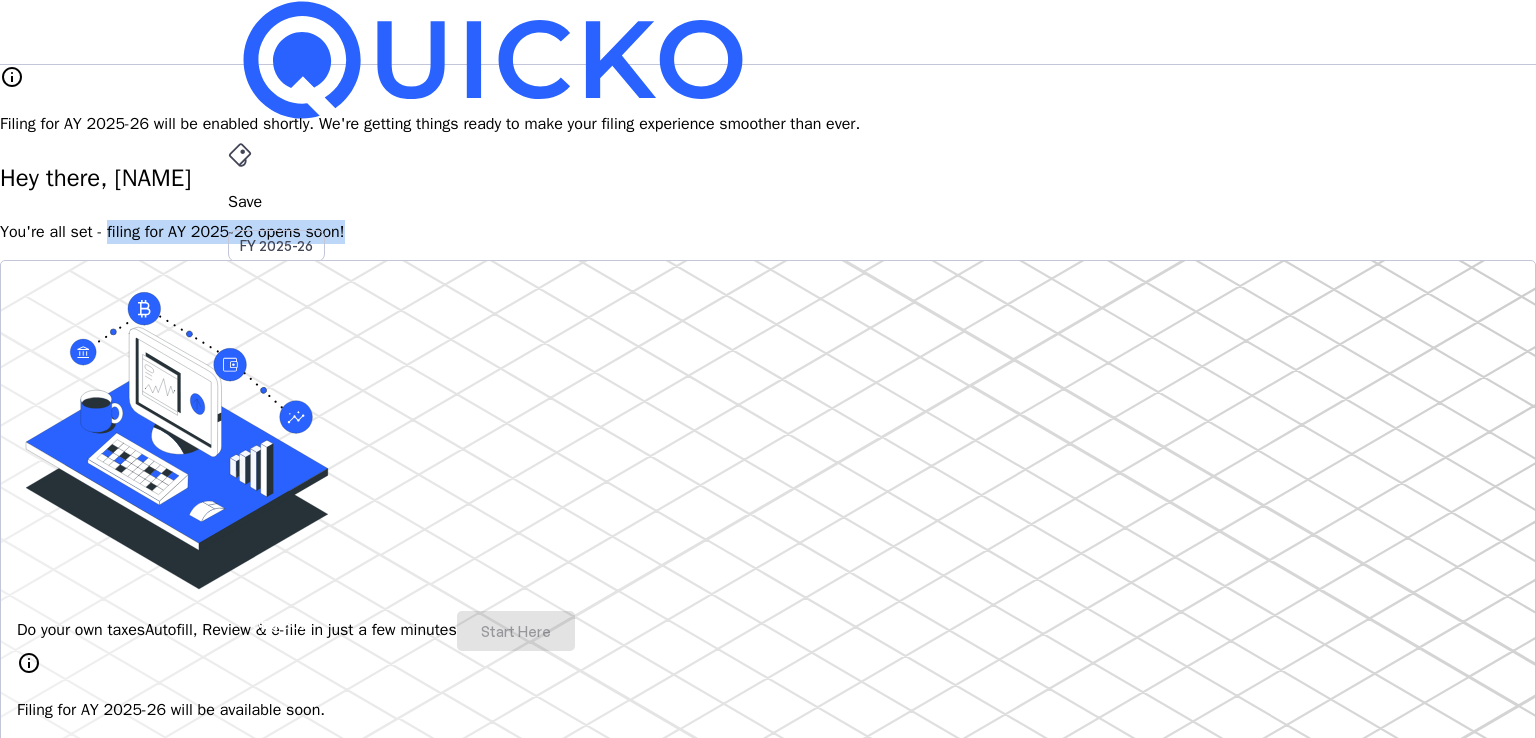 click on "You're all set - filing for AY 2025-26 opens soon!" at bounding box center [768, 232] 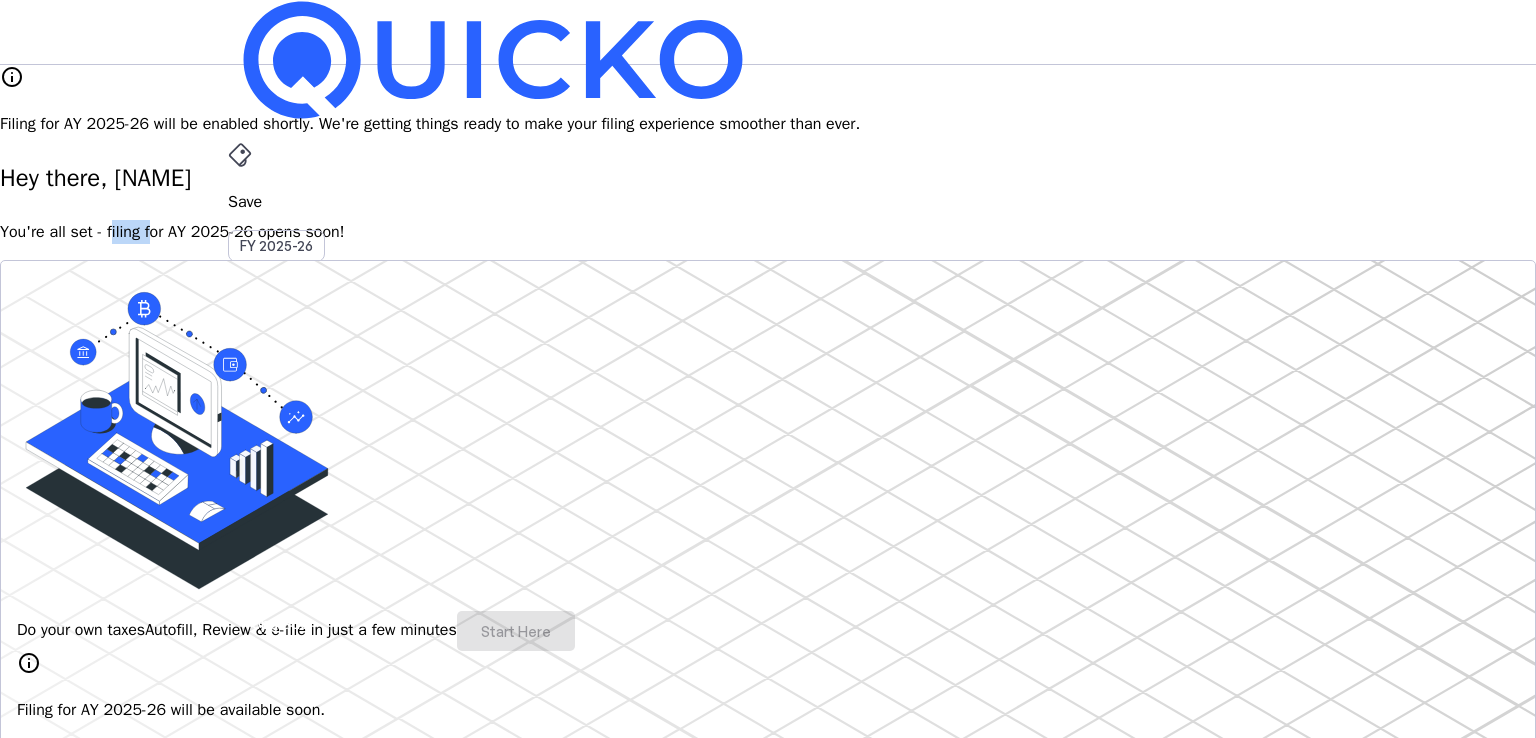 click on "You're all set - filing for AY 2025-26 opens soon!" at bounding box center [768, 232] 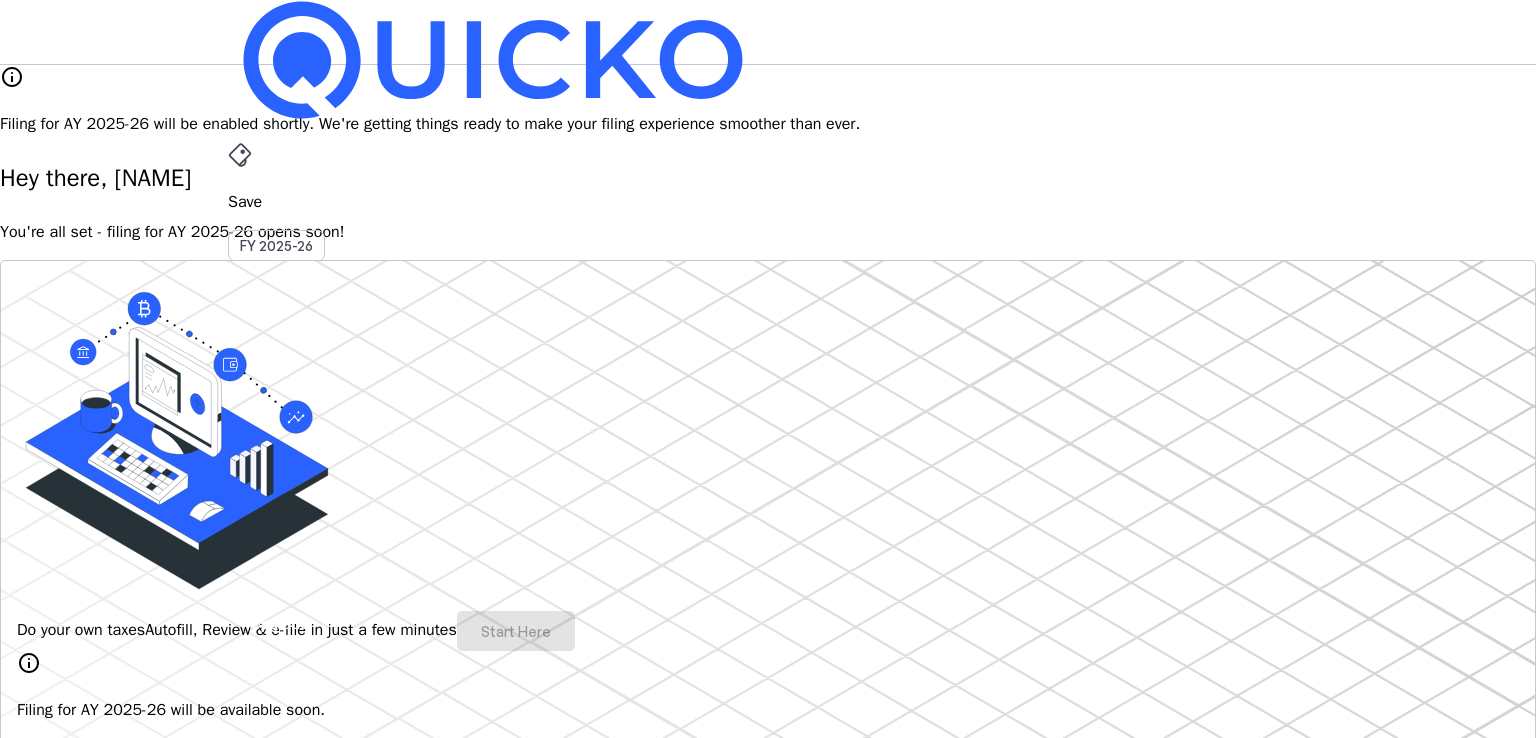 click on "You're all set - filing for AY 2025-26 opens soon!" at bounding box center (768, 232) 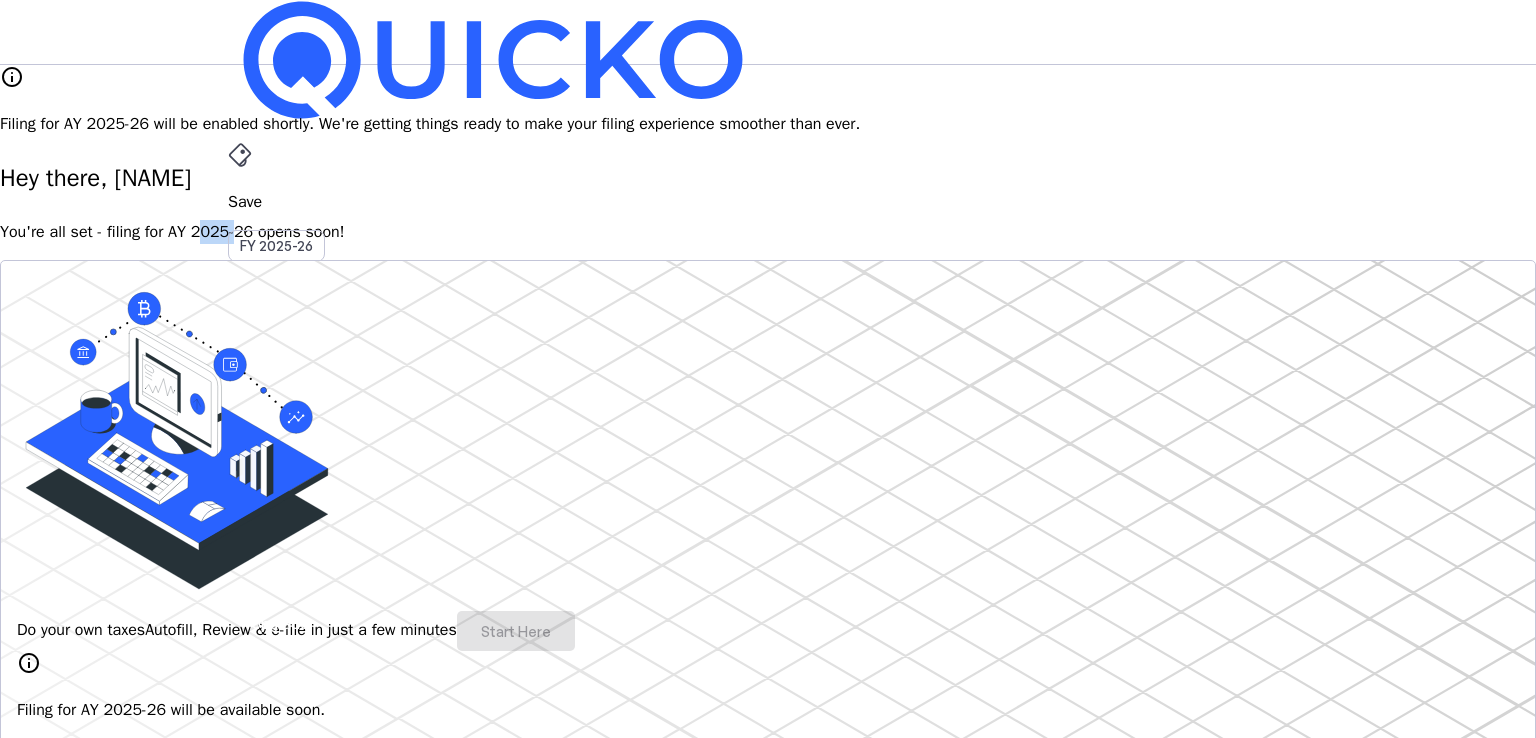 click on "You're all set - filing for AY 2025-26 opens soon!" at bounding box center (768, 232) 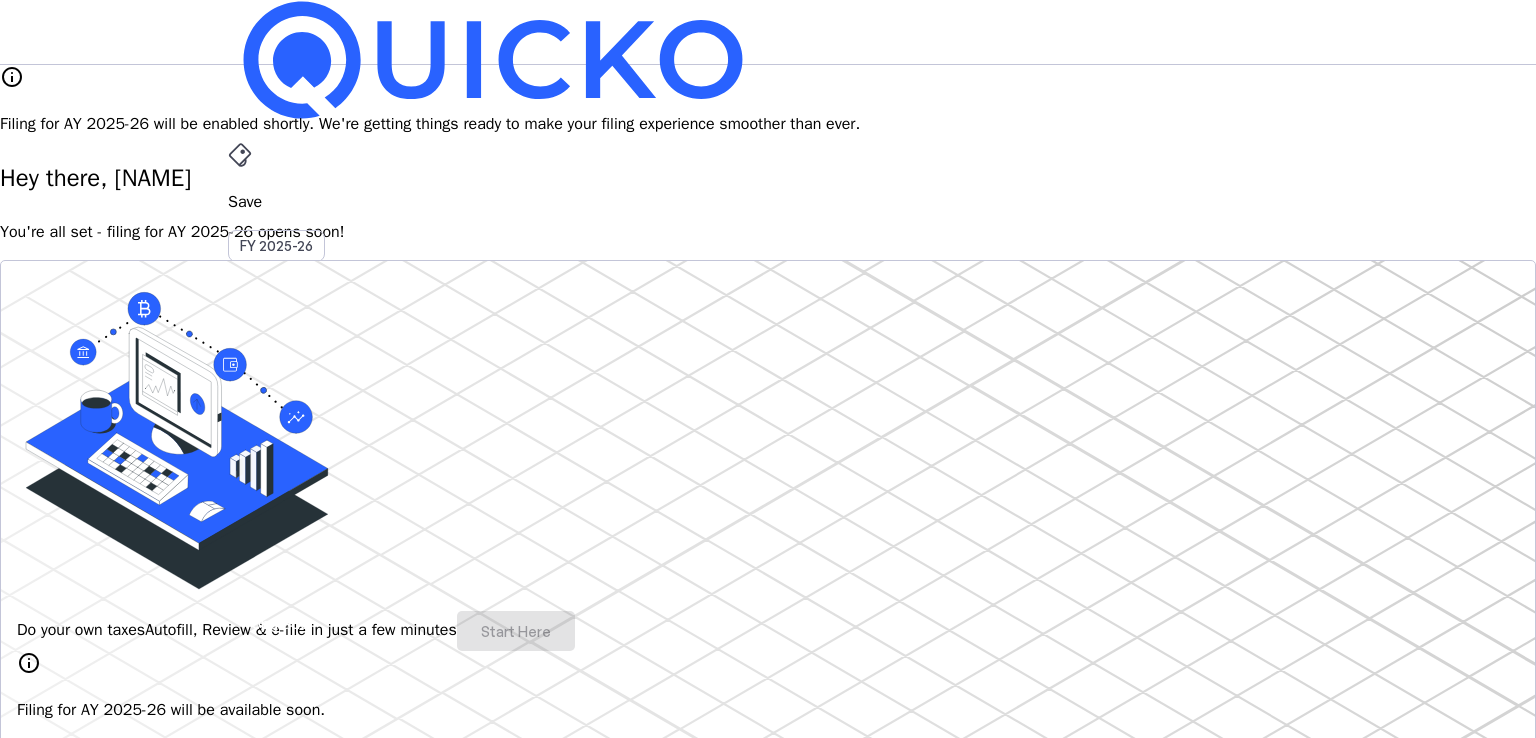 click on "Hey there, [NAME] You're all set - filing for AY [YEAR]-[YEAR] opens soon!" at bounding box center [768, 202] 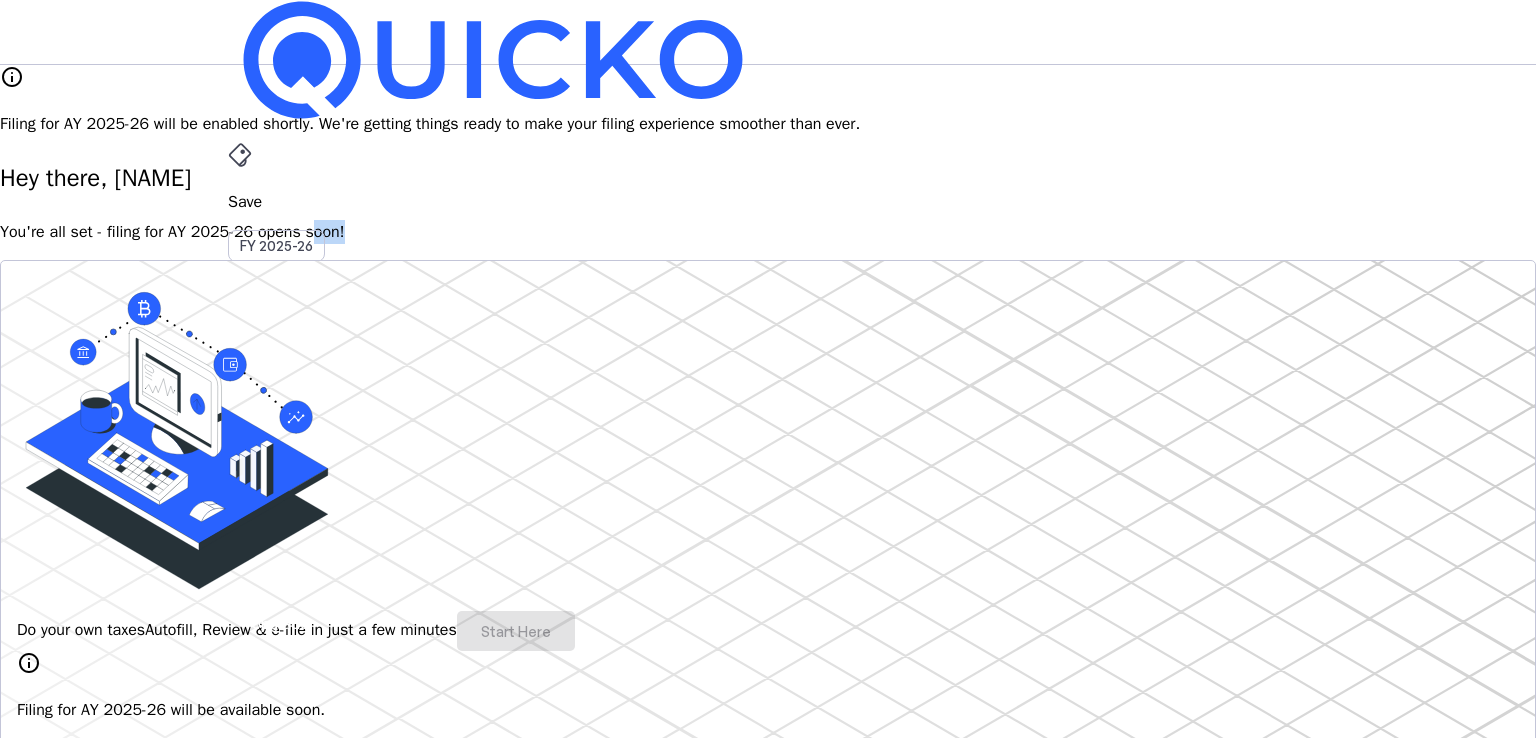 click on "Hey there, [NAME] You're all set - filing for AY [YEAR]-[YEAR] opens soon!" at bounding box center (768, 202) 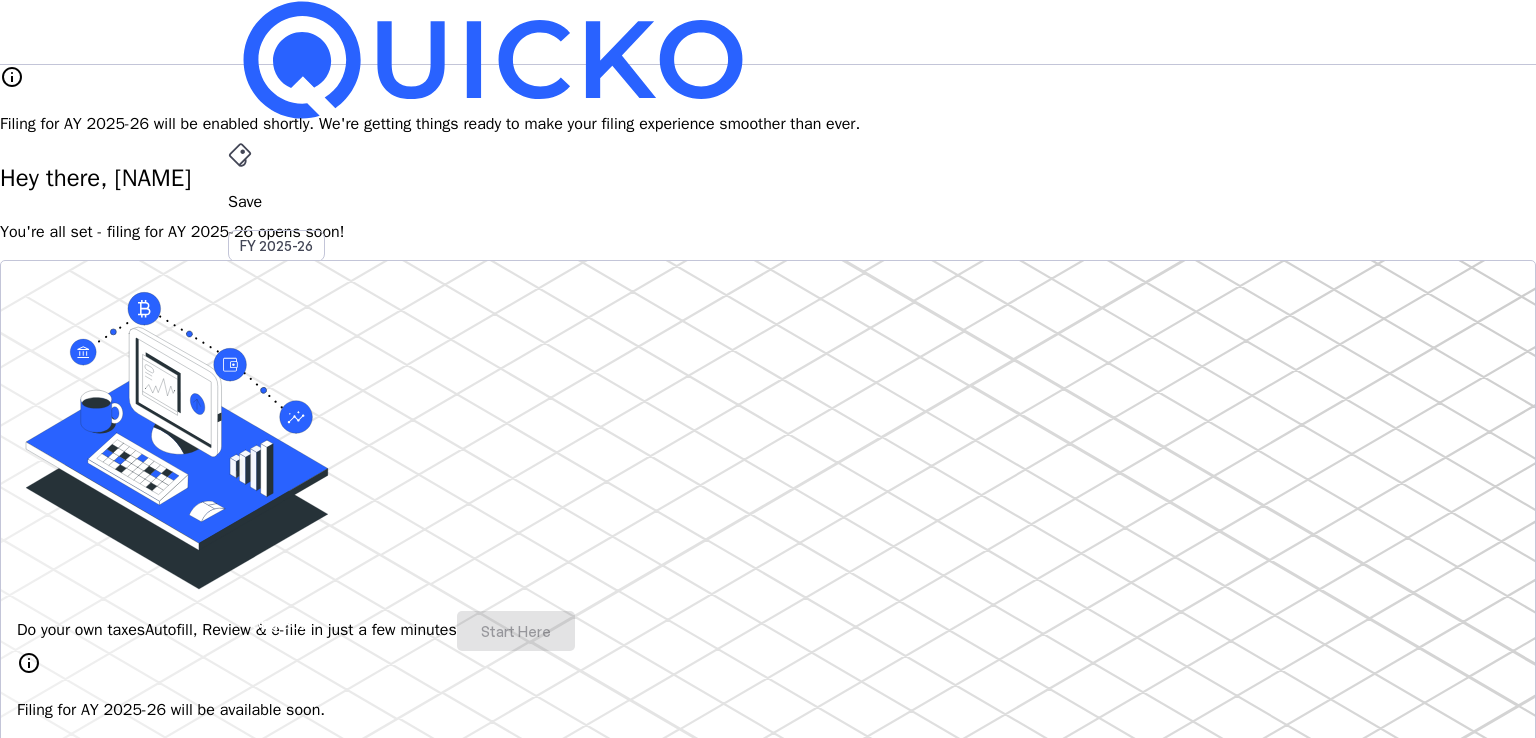 click on "info Filing for AY [YEAR]-[YEAR] will be enabled shortly. We're getting things ready to make your filing experience smoother than ever. Hey there, [NAME] You're all set - filing for AY [YEAR]-[YEAR] opens soon! Do your own taxes Autofill, Review & e-file in just a few minutes Start Here info Filing for AY [YEAR]-[YEAR] will be available soon. 4.8/5 | 1400 reviews We do your taxes Expert will prepare, review & e-file your tax return, making sure nothing gets missed. Explore Benefits of filing on Quicko Fetch everything using Autofill Automatically retrieve your income, deductions, tax credits & losses directly from ITD. No need of any forms! Connect to multiple apps In just a few clicks, seamlessly fetch all your trades directly from your broker and ensure accurate reporting. Get Personalized Insights Gain full visibility into the computation. Easily view and understand how your taxes are calculated. Explore Upgrade to Elite Learn More File Revised Return Revise Return View E-Filed Returns Explore FAQs" at bounding box center (768, 1619) 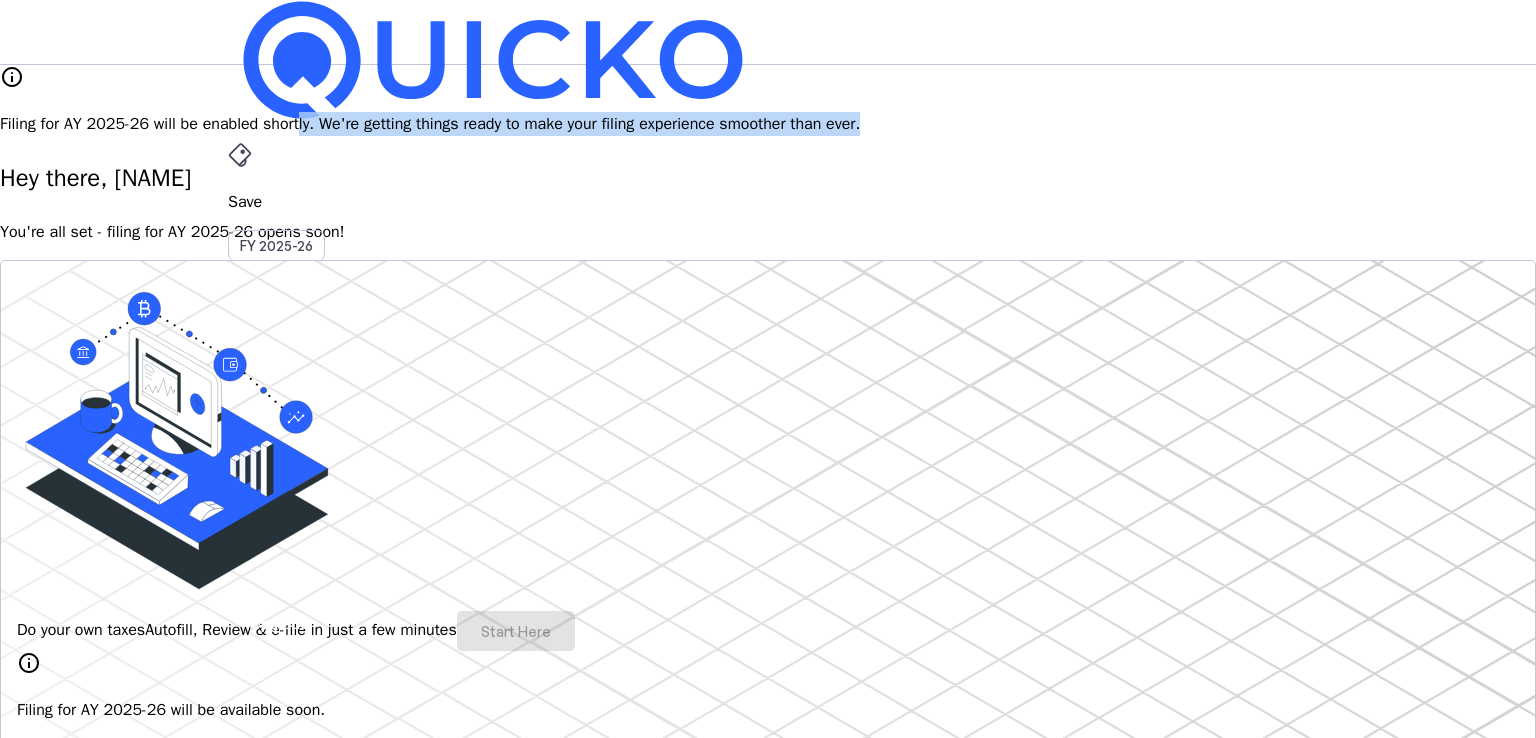 drag, startPoint x: 655, startPoint y: 106, endPoint x: 1208, endPoint y: 95, distance: 553.1094 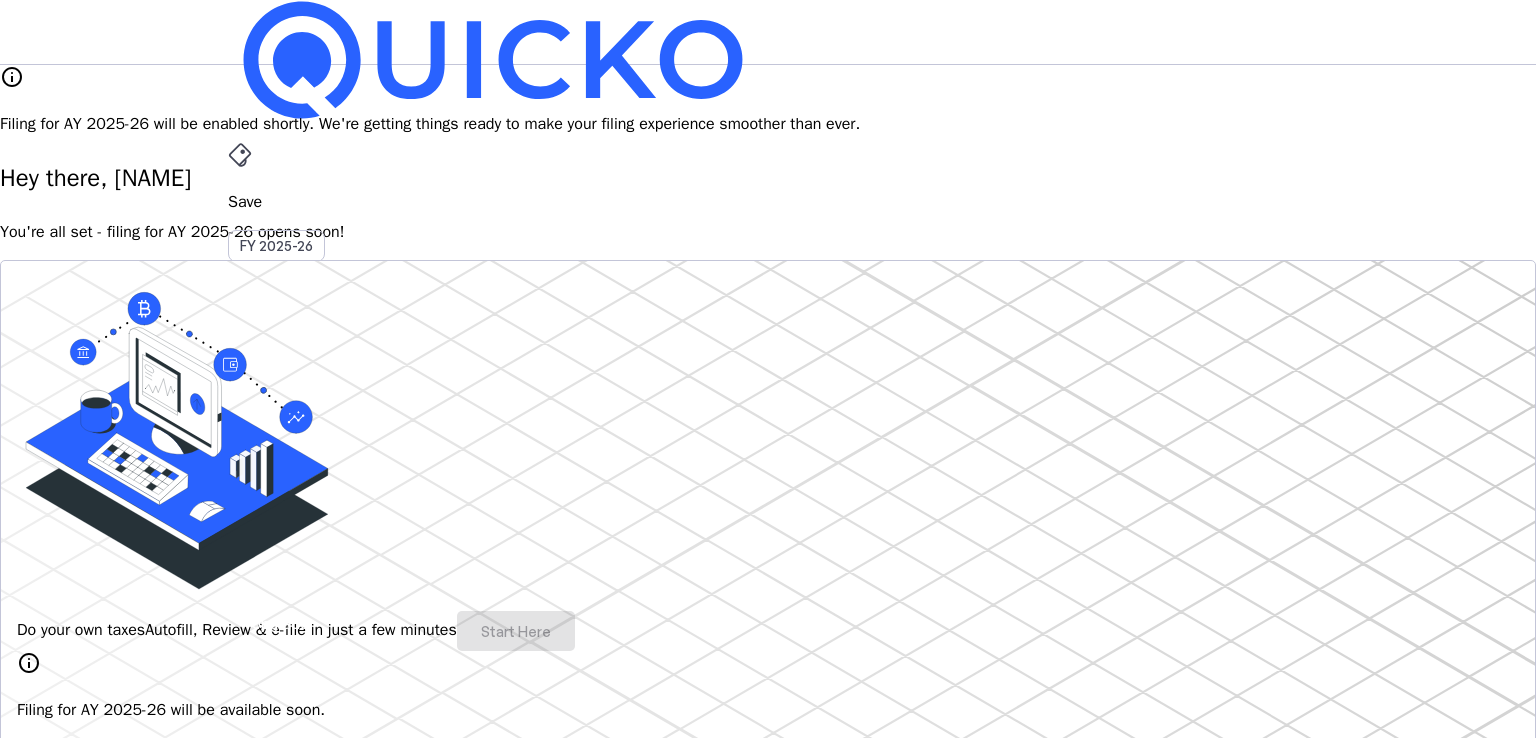 click on "info Filing for AY [YEAR]-[YEAR] will be enabled shortly. We're getting things ready to make your filing experience smoother than ever. Hey there, [NAME] You're all set - filing for AY [YEAR]-[YEAR] opens soon! Do your own taxes Autofill, Review & e-file in just a few minutes Start Here info Filing for AY [YEAR]-[YEAR] will be available soon. 4.8/5 | 1400 reviews We do your taxes Expert will prepare, review & e-file your tax return, making sure nothing gets missed. Explore Benefits of filing on Quicko Fetch everything using Autofill Automatically retrieve your income, deductions, tax credits & losses directly from ITD. No need of any forms! Connect to multiple apps In just a few clicks, seamlessly fetch all your trades directly from your broker and ensure accurate reporting. Get Personalized Insights Gain full visibility into the computation. Easily view and understand how your taxes are calculated. Explore Upgrade to Elite Learn More File Revised Return Revise Return View E-Filed Returns Explore FAQs" at bounding box center (768, 1619) 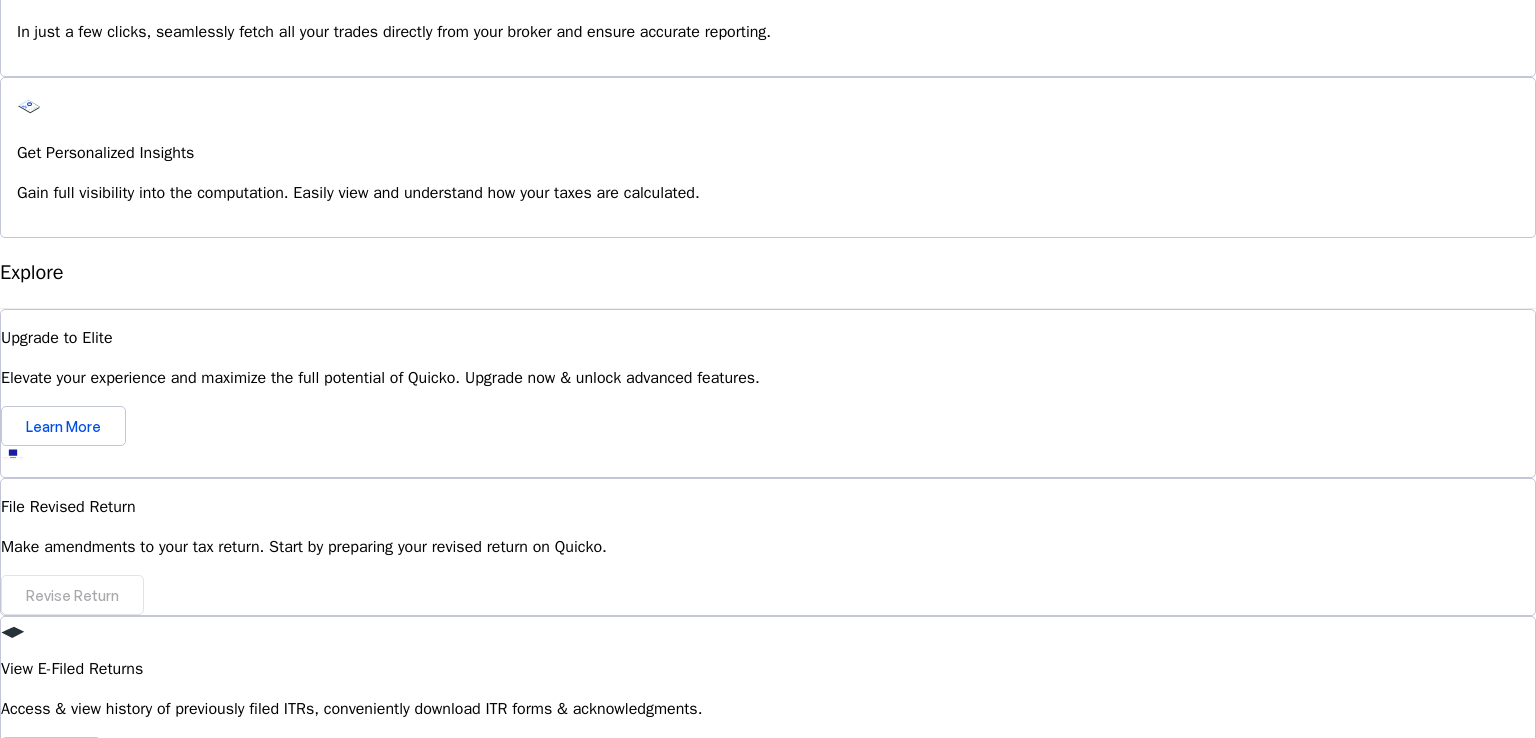 scroll, scrollTop: 1768, scrollLeft: 0, axis: vertical 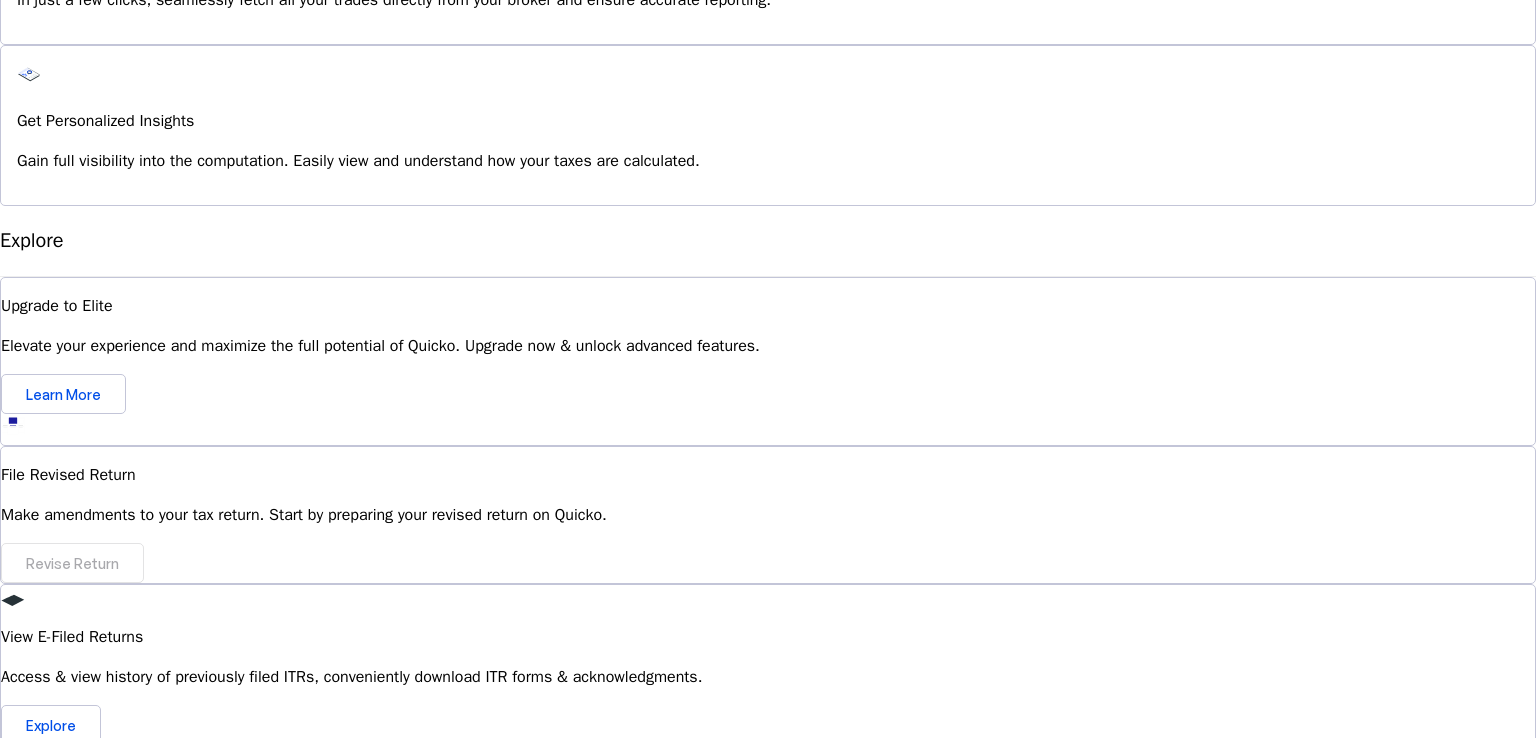 click on "Can I revise my ITR on Quicko after filing? expand_more" at bounding box center (768, 1016) 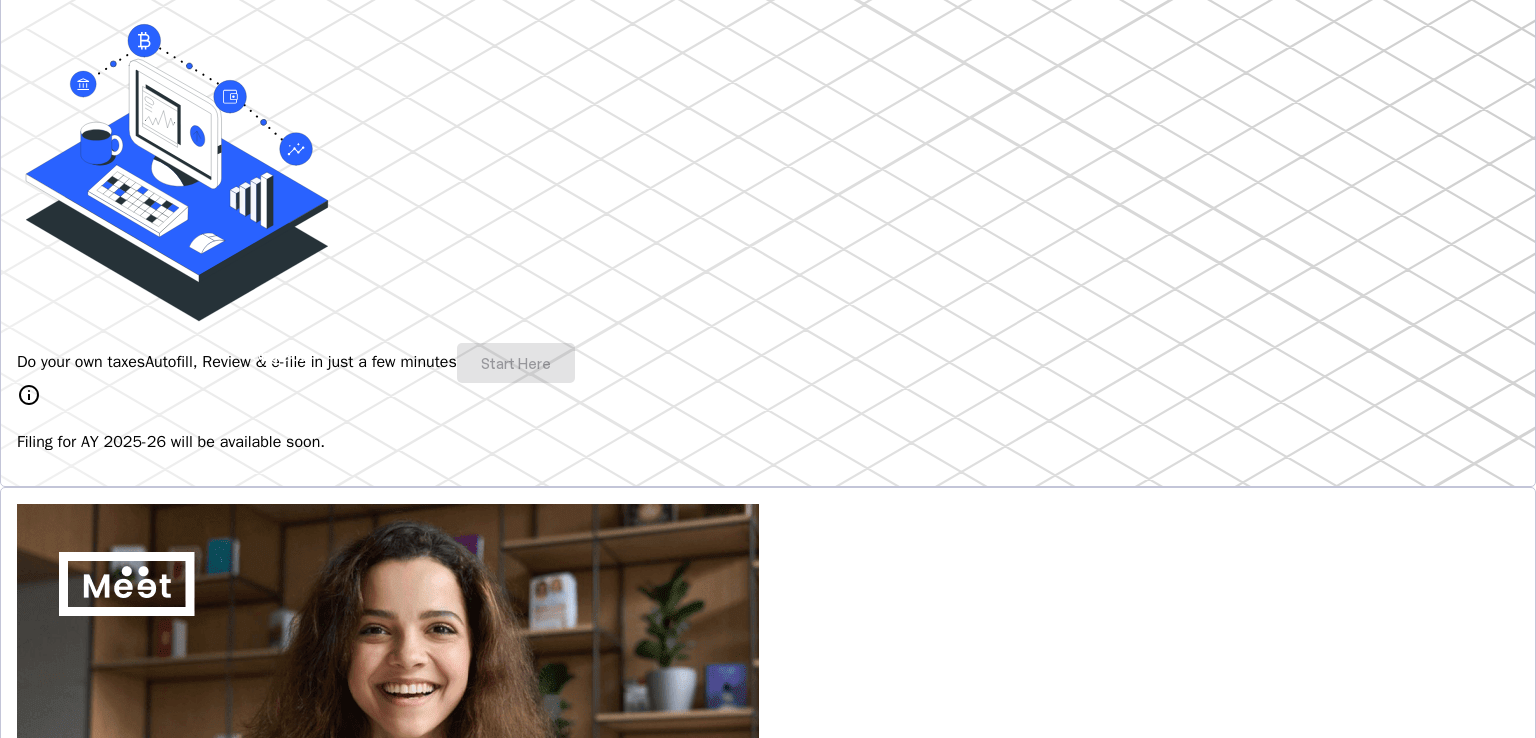 scroll, scrollTop: 0, scrollLeft: 0, axis: both 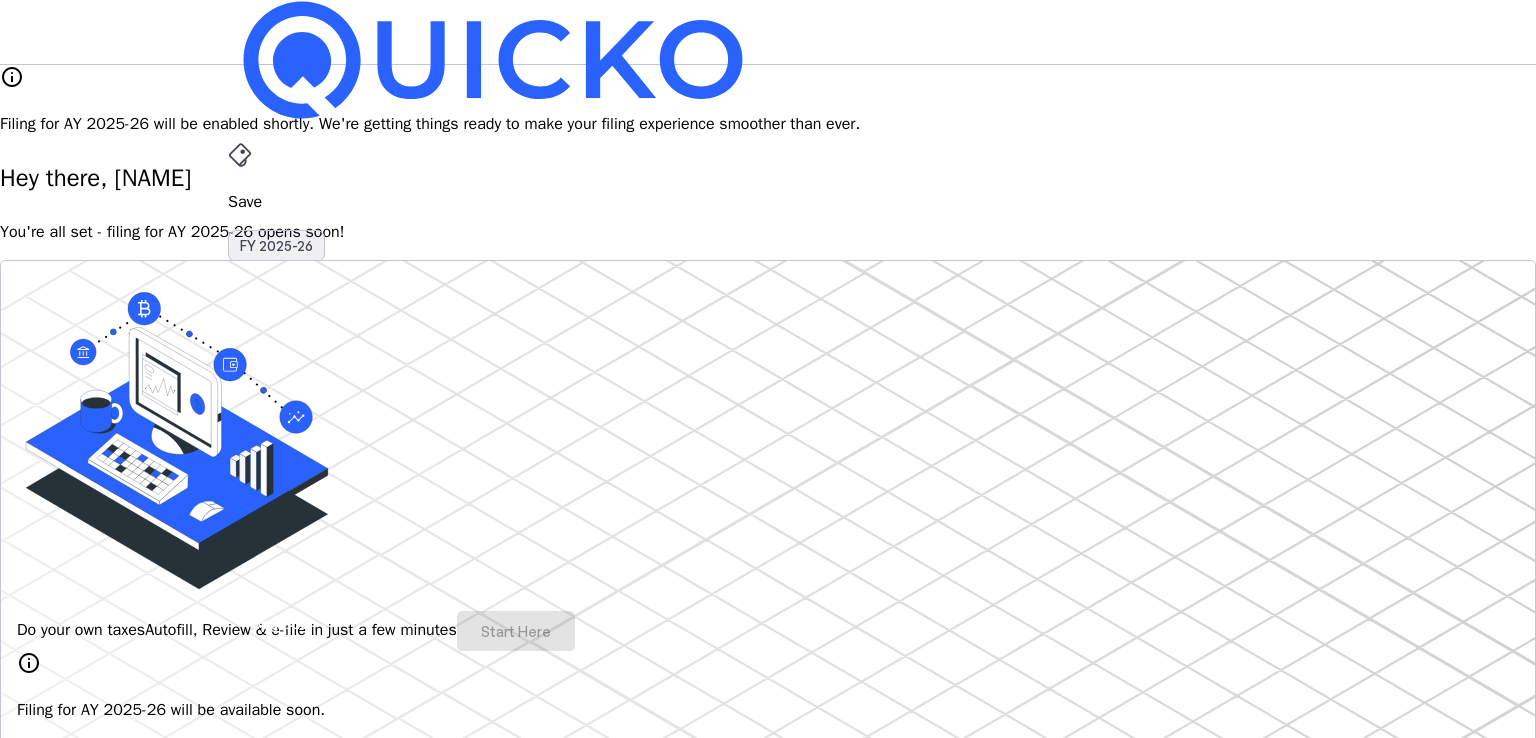 click on "FY 2025-26" at bounding box center [276, 246] 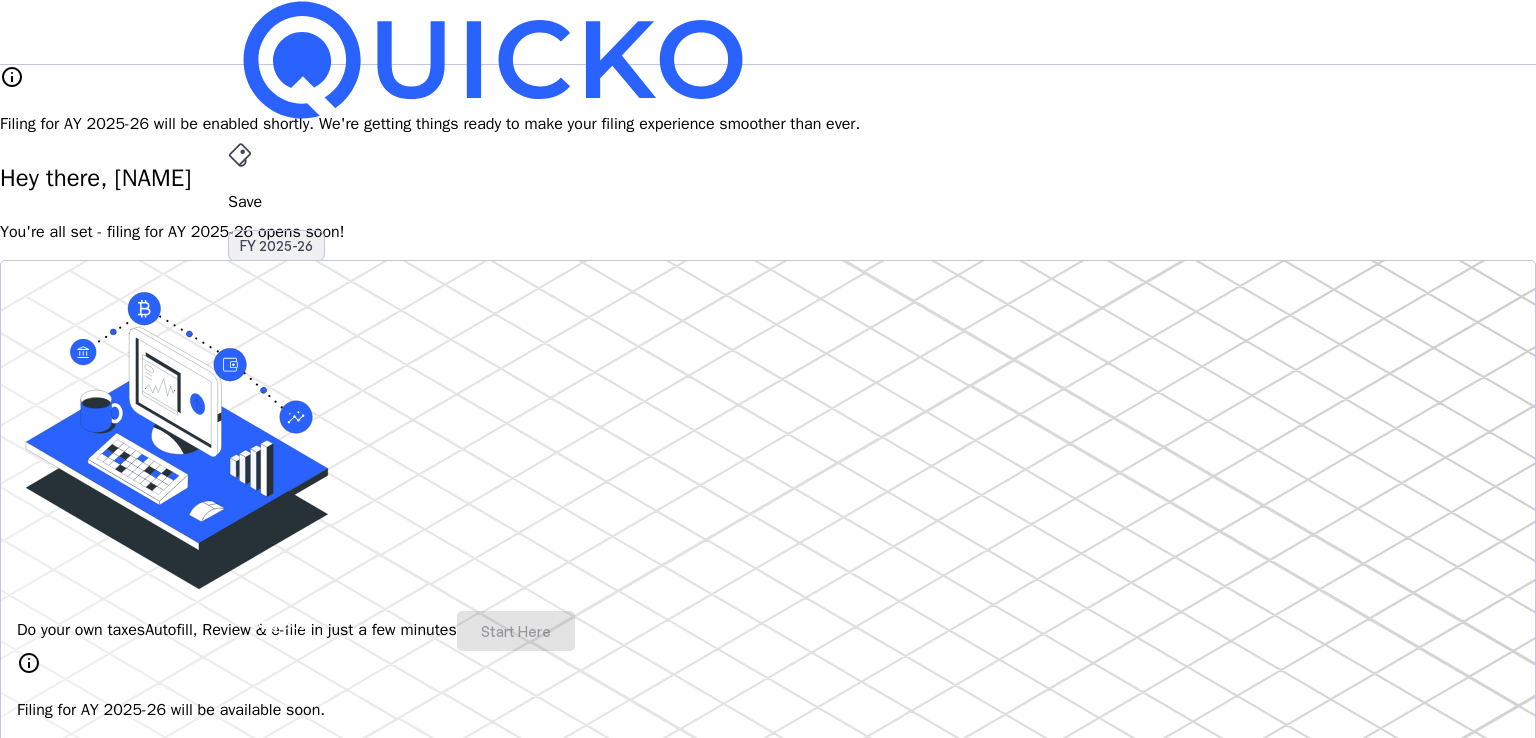 click on "FY 2025-26" at bounding box center [276, 246] 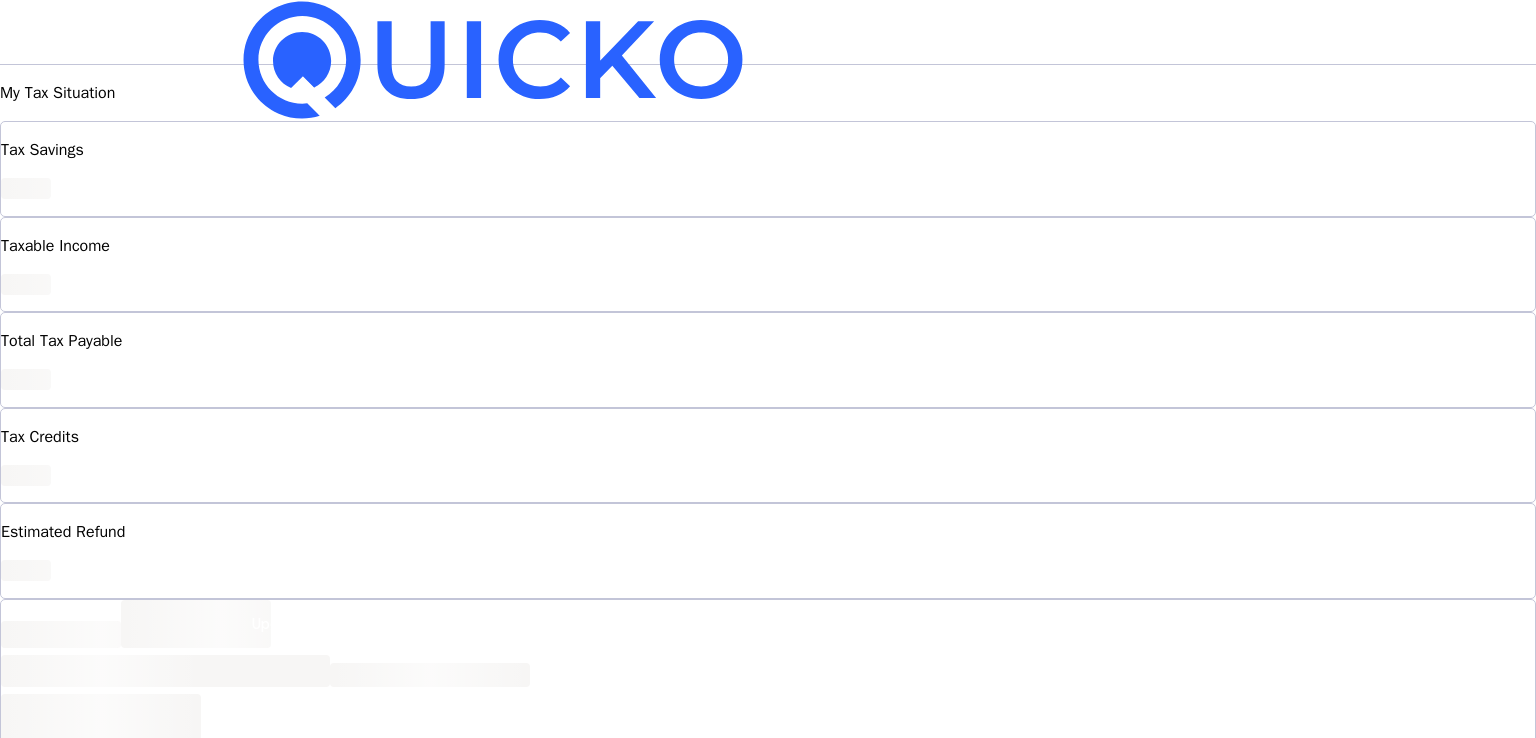 click on "FY 2025-26" at bounding box center (276, 246) 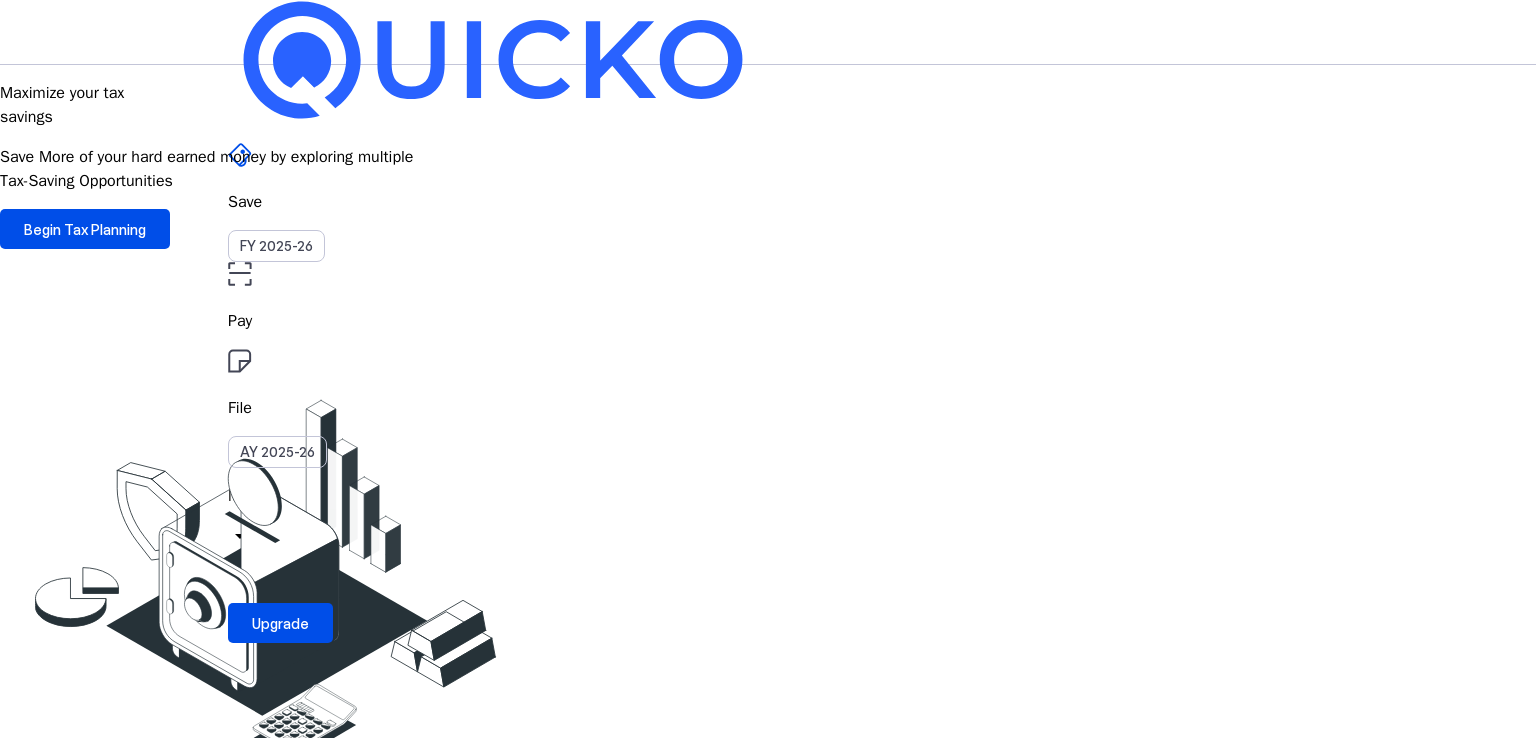 click on "File" at bounding box center (768, 321) 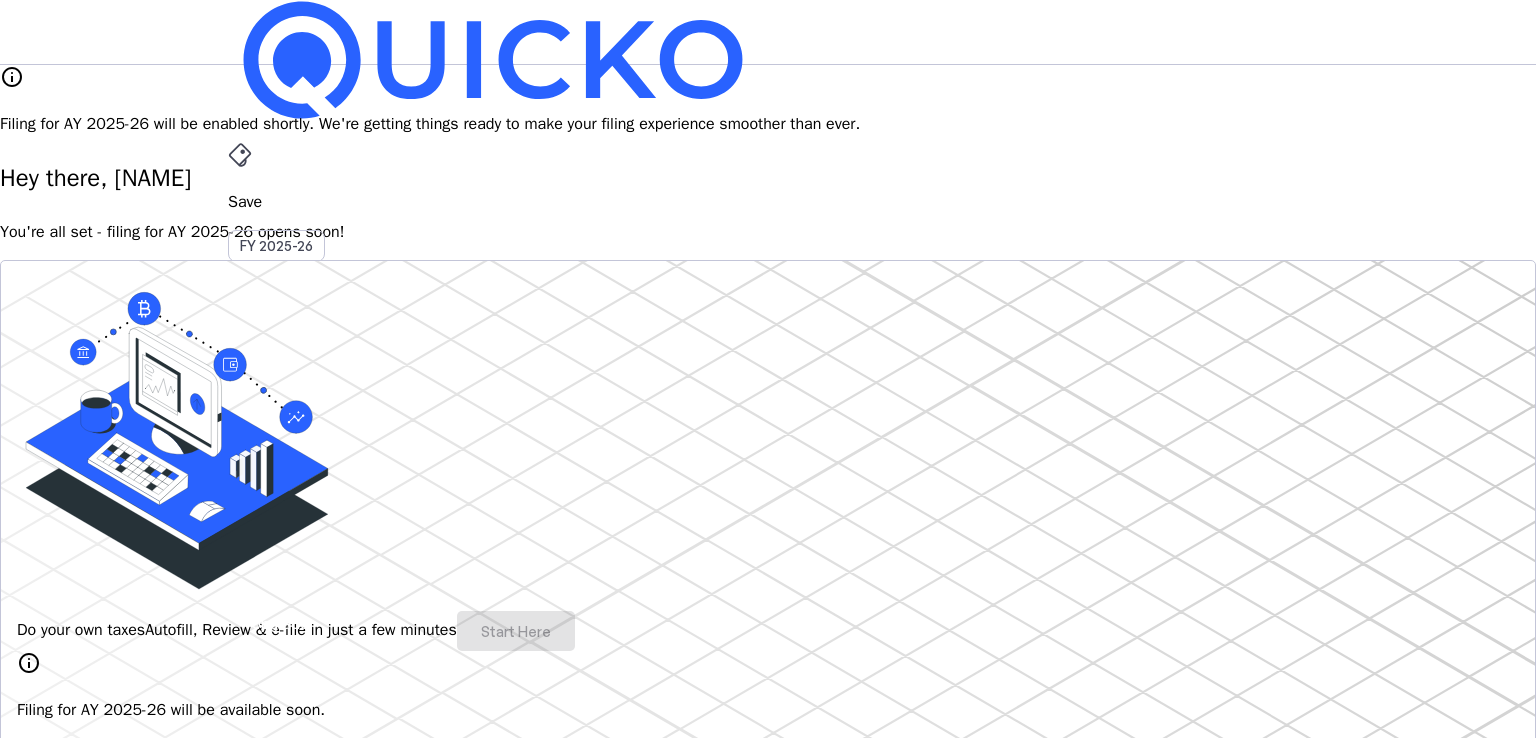 click on "More" at bounding box center (768, 496) 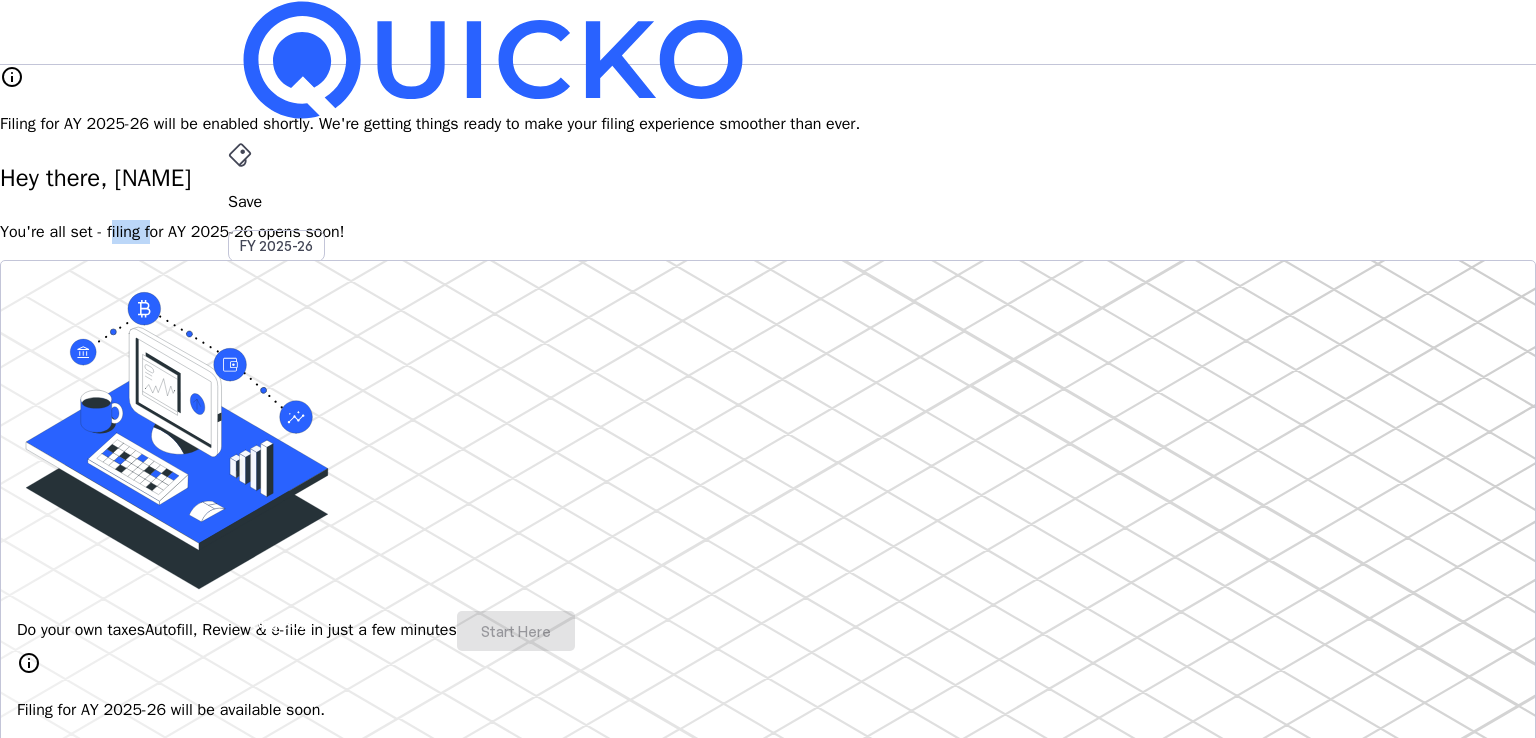 click on "You're all set - filing for AY 2025-26 opens soon!" at bounding box center [768, 232] 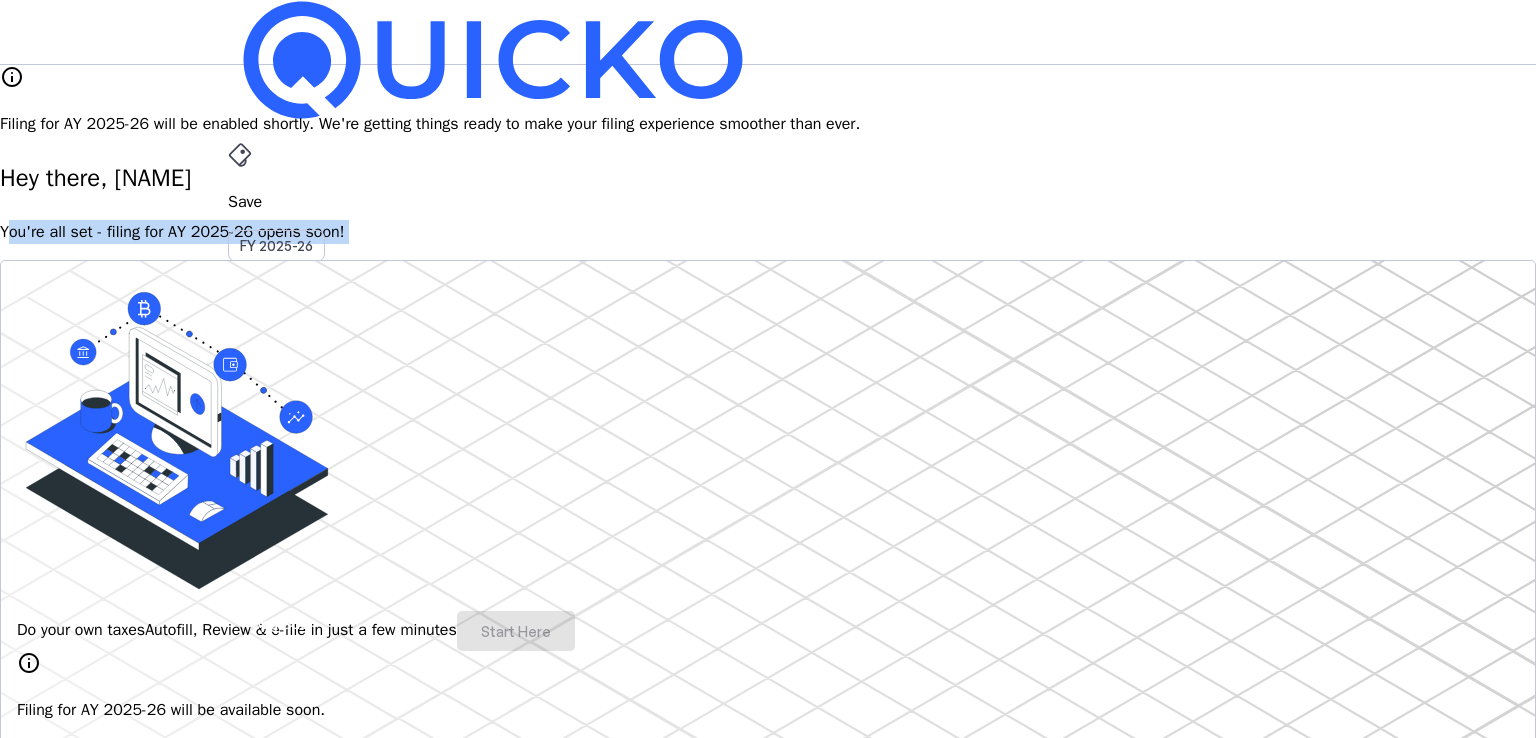 click on "You're all set - filing for AY 2025-26 opens soon!" at bounding box center (768, 232) 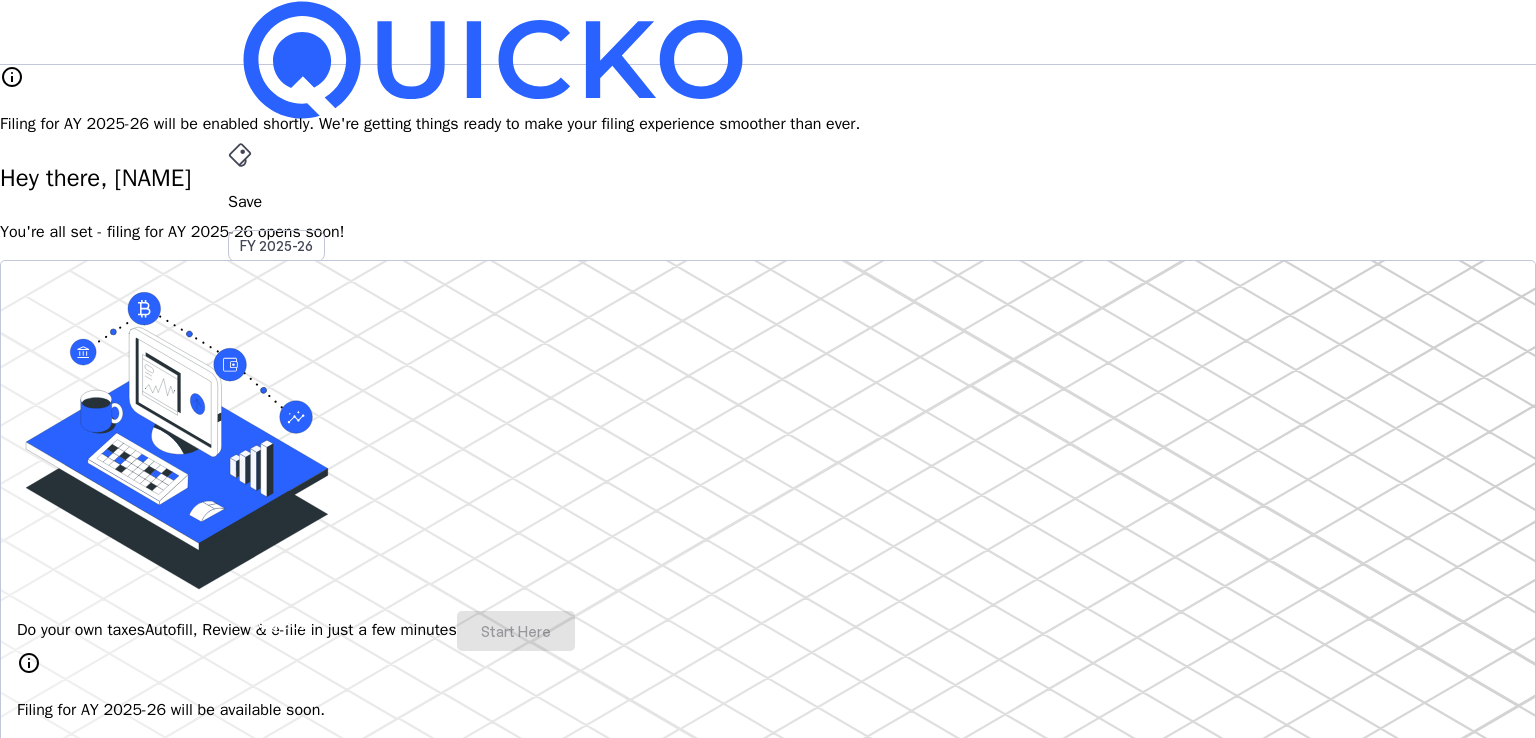 click on "Hey there, [NAME]" at bounding box center [768, 178] 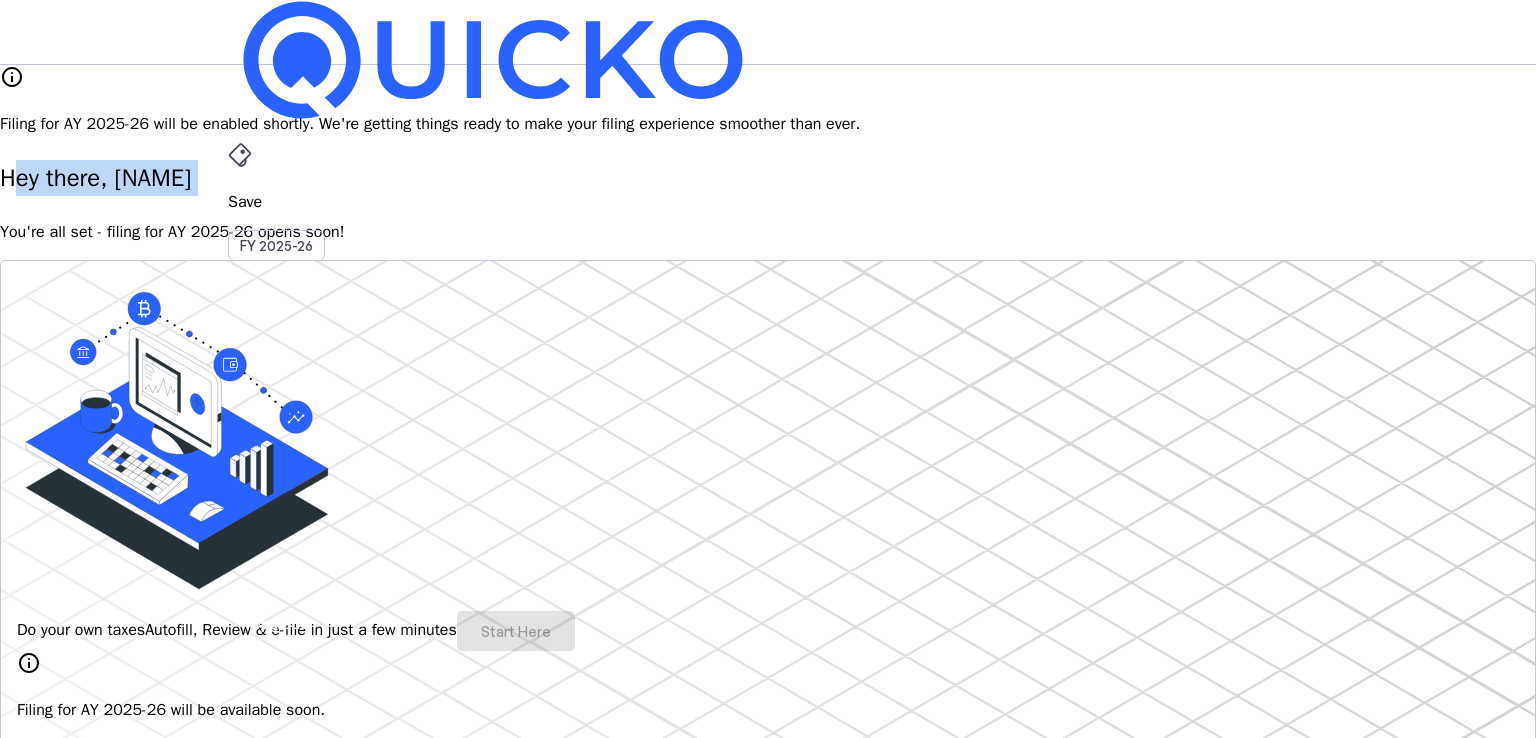 click on "Hey there, [NAME]" at bounding box center [768, 178] 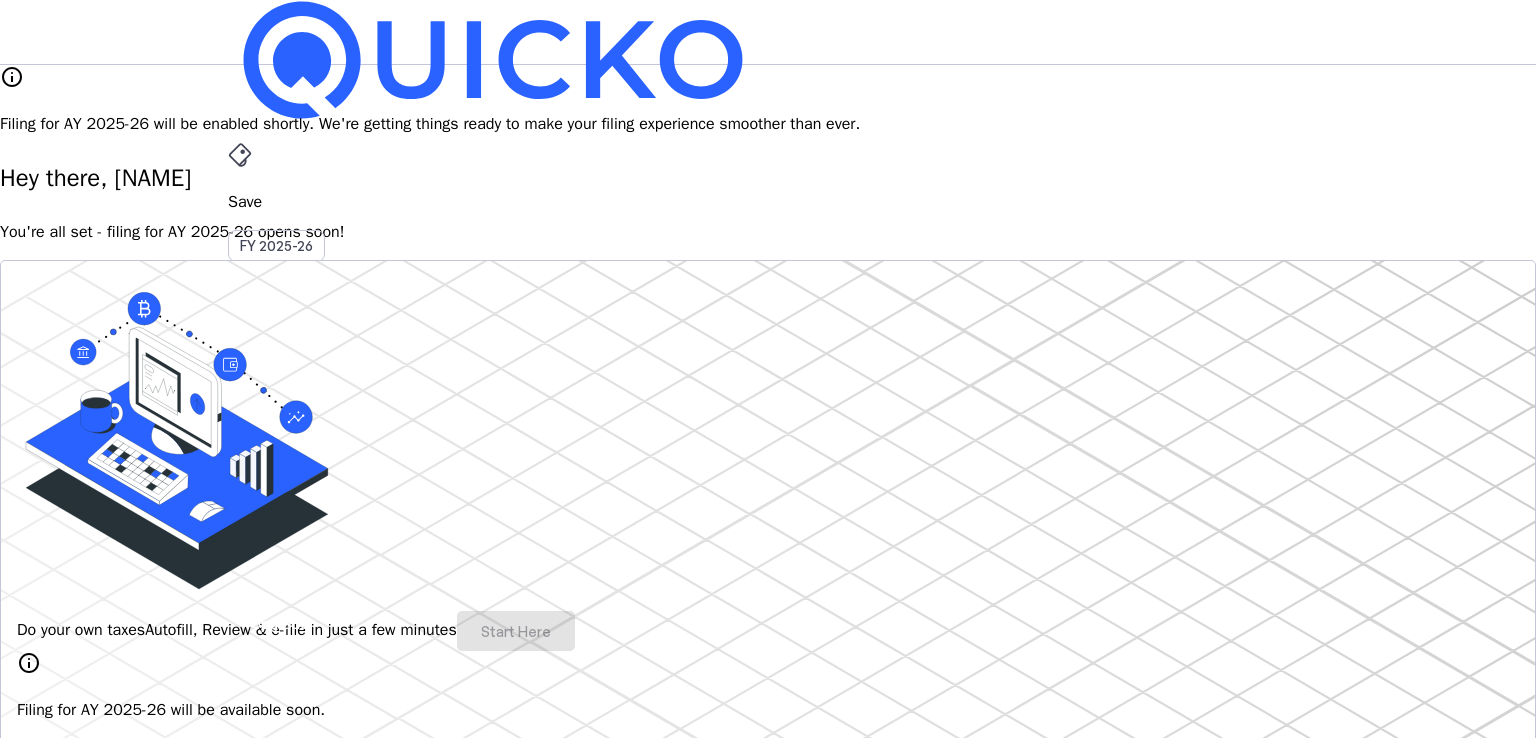 click on "You're all set - filing for AY 2025-26 opens soon!" at bounding box center [768, 232] 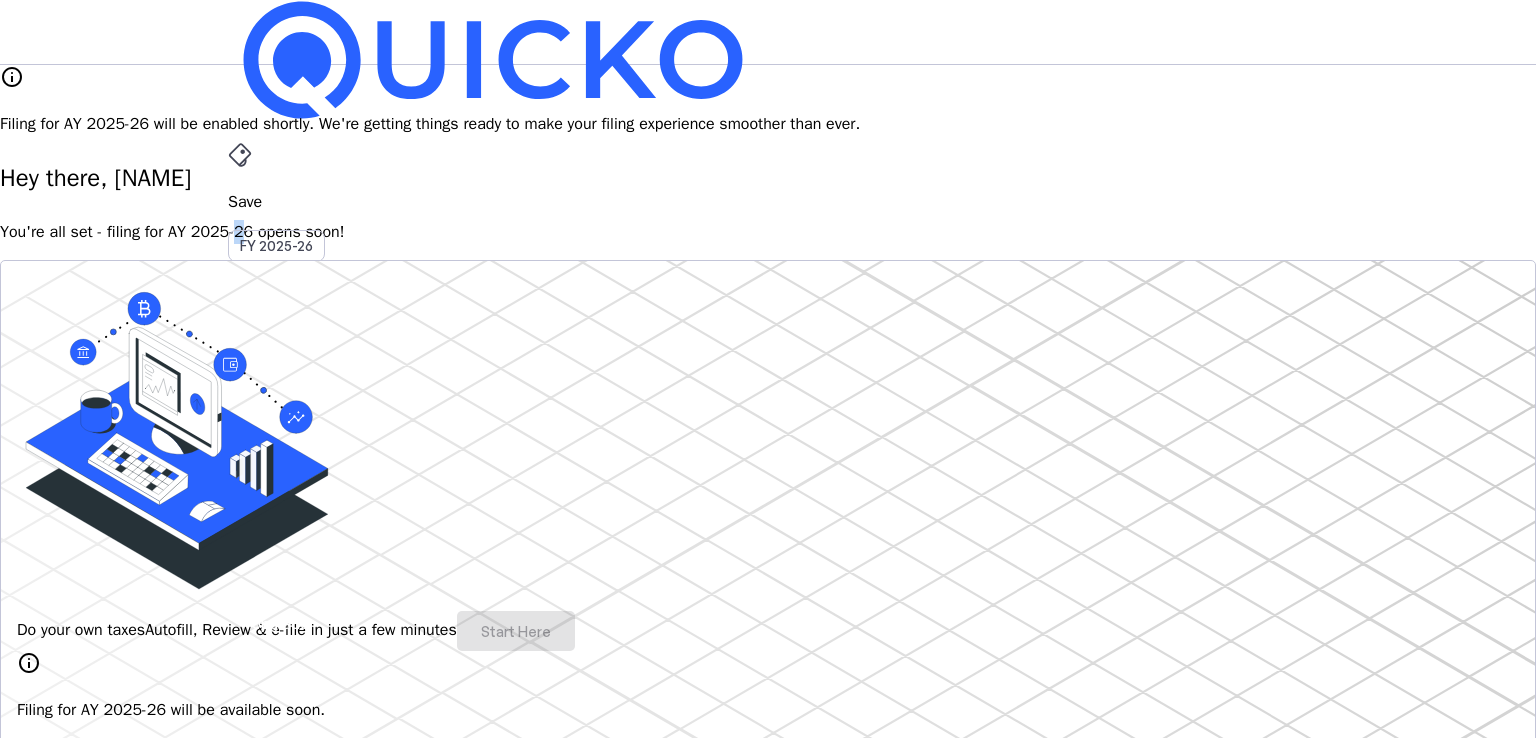 click on "You're all set - filing for AY 2025-26 opens soon!" at bounding box center (768, 232) 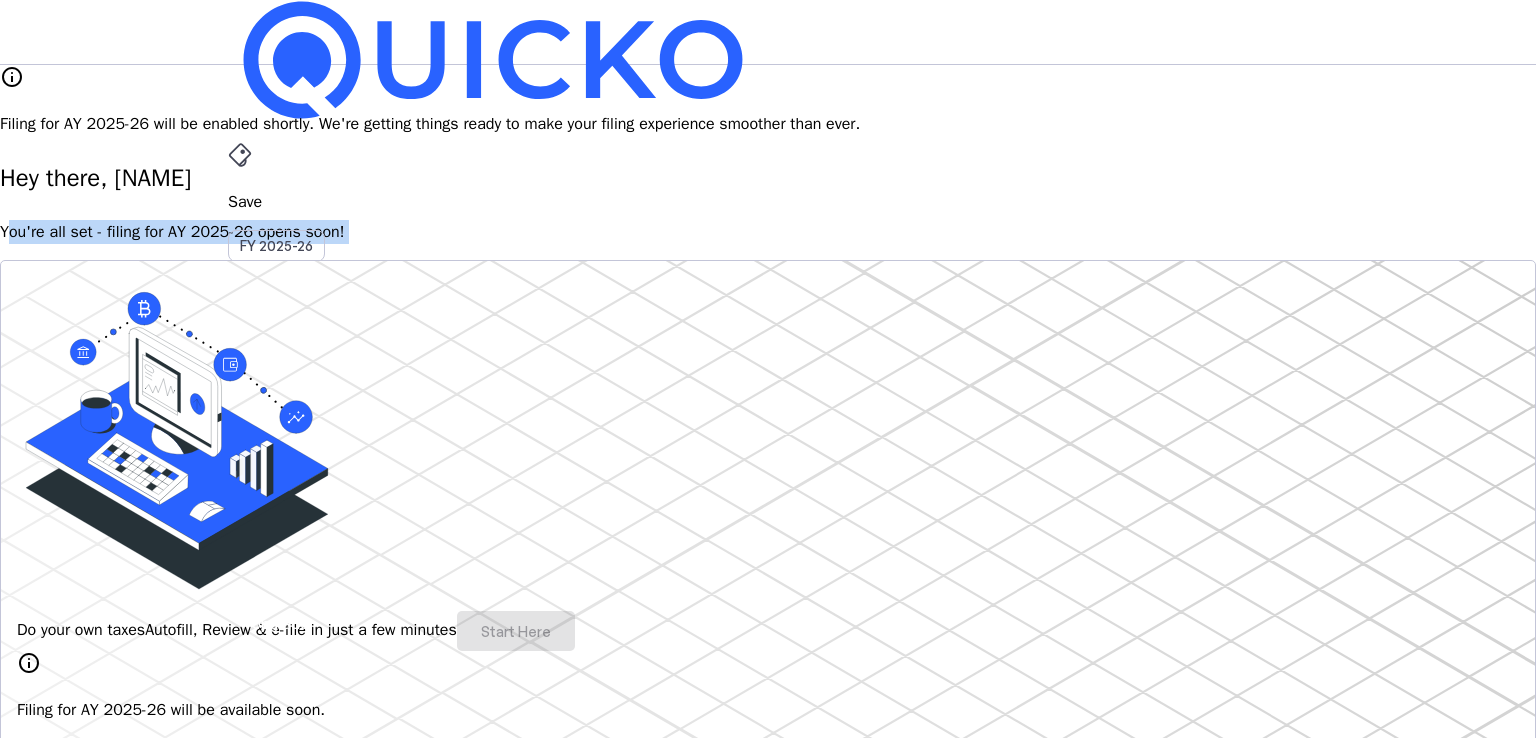 click on "You're all set - filing for AY 2025-26 opens soon!" at bounding box center [768, 232] 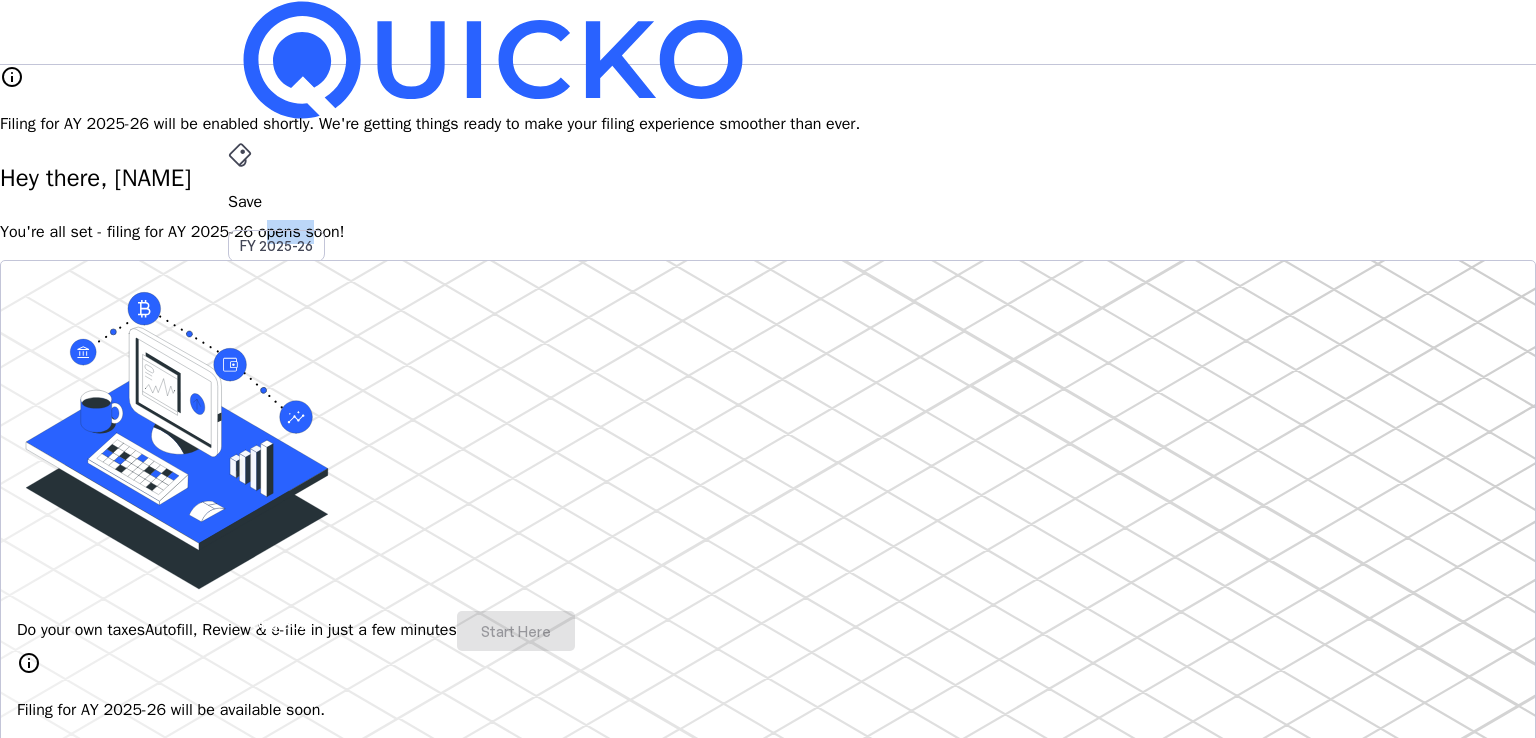 click on "You're all set - filing for AY 2025-26 opens soon!" at bounding box center [768, 232] 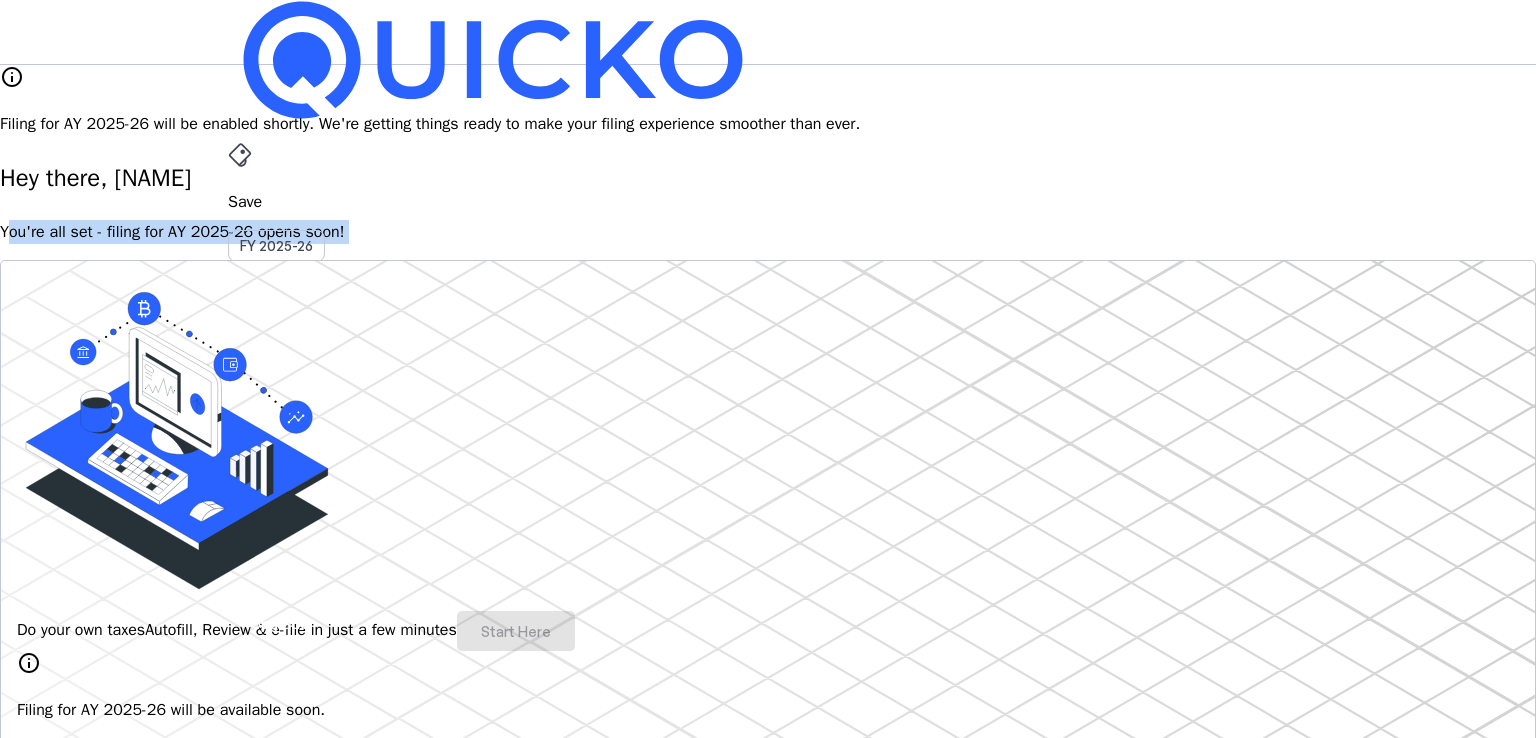 click on "You're all set - filing for AY 2025-26 opens soon!" at bounding box center (768, 232) 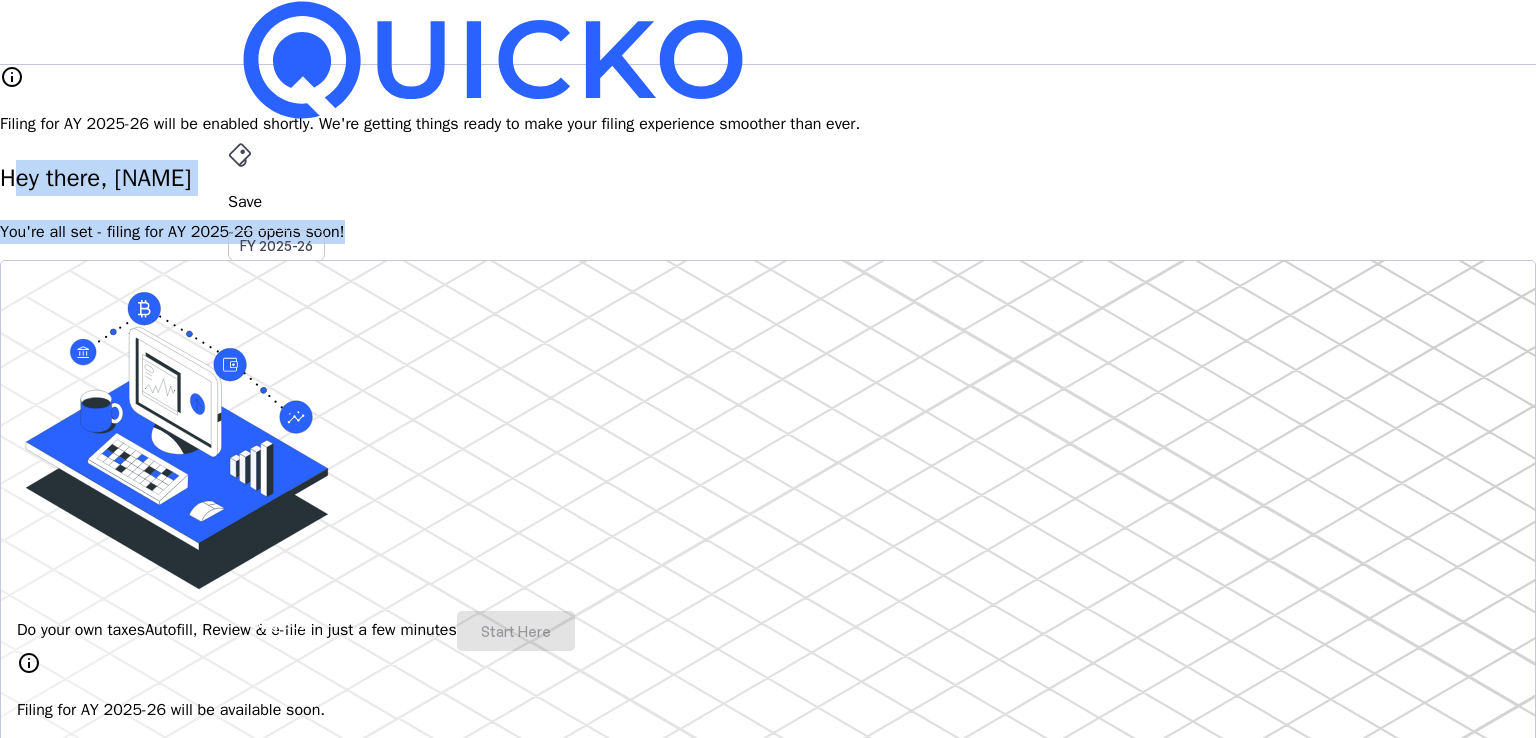 drag, startPoint x: 570, startPoint y: 212, endPoint x: 201, endPoint y: 133, distance: 377.3619 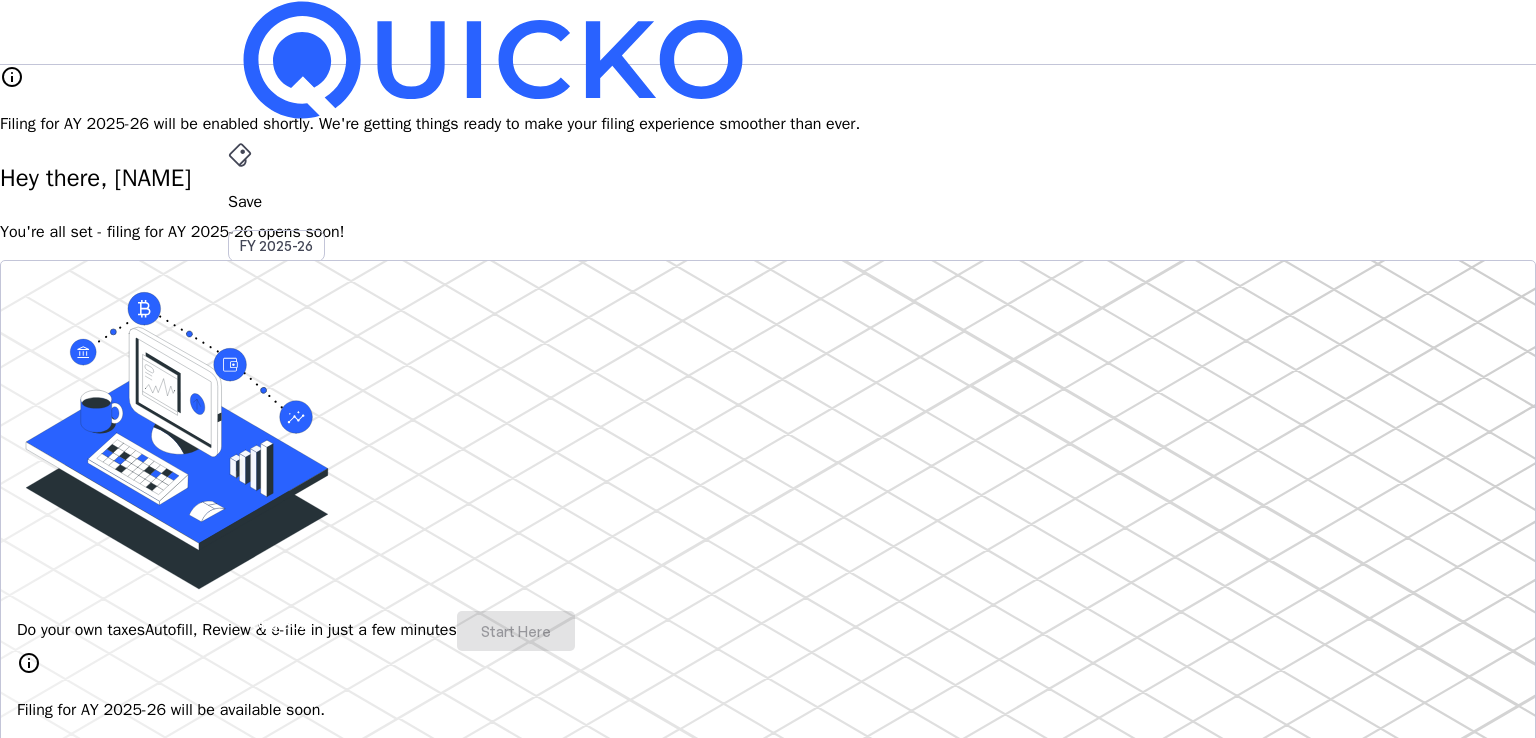 click on "Hey there, [NAME] You're all set - filing for AY [YEAR]-[YEAR] opens soon! Do your own taxes Autofill, Review & e-file in just a few minutes Start Here info Filing for AY [YEAR]-[YEAR] will be available soon. 4.8/5 | 1400 reviews We do your taxes Expert will prepare, review & e-file your tax return, making sure nothing gets missed. Explore Benefits of filing on Quicko Fetch everything using Autofill Automatically retrieve your income, deductions, tax credits & losses directly from ITD. No need of any forms! Connect to multiple apps In just a few clicks, seamlessly fetch all your trades directly from your broker and ensure accurate reporting. Get Personalized Insights Gain full visibility into the computation. Easily view and understand how your taxes are calculated. Explore Upgrade to Elite Elevate your experience and maximize the full potential of Quicko. Upgrade now & unlock advanced features. Learn More File Revised Return Revise Return View E-Filed Returns Explore File ITR-U thumb_up_alt FAQs" at bounding box center [768, 1666] 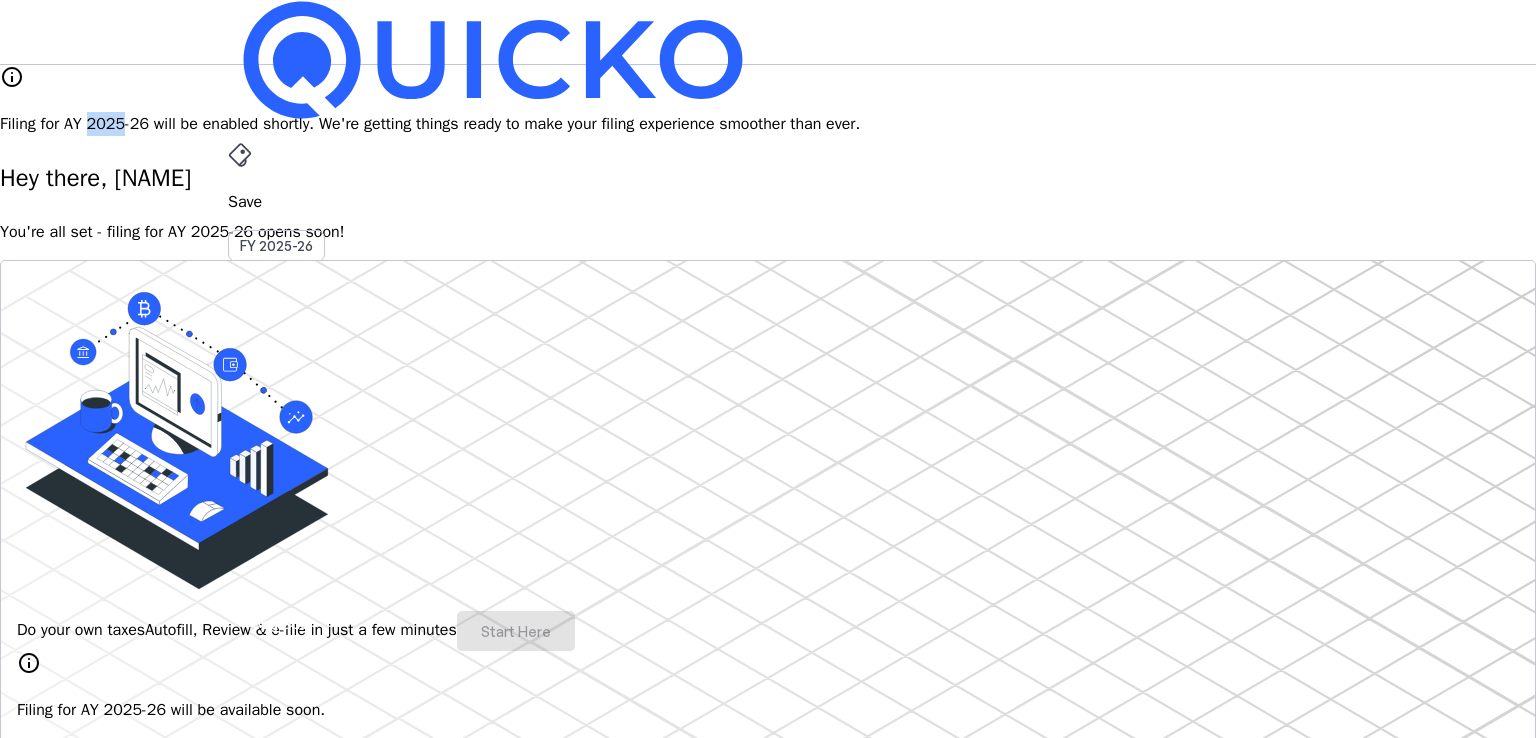 click on "Filing for AY 2025-26 will be enabled shortly. We're getting things ready to make your filing experience smoother than ever." at bounding box center [768, 124] 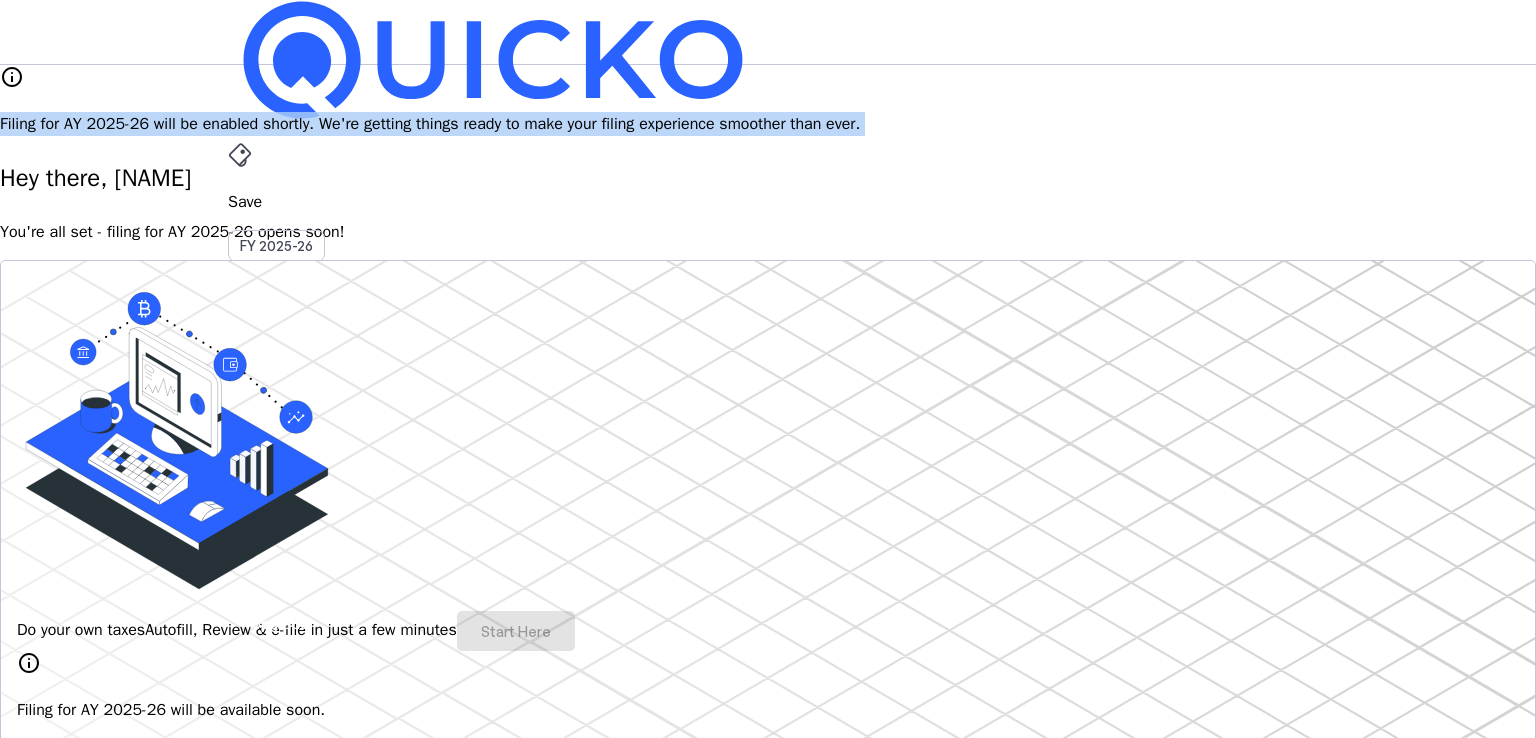 click on "Filing for AY 2025-26 will be enabled shortly. We're getting things ready to make your filing experience smoother than ever." at bounding box center [768, 124] 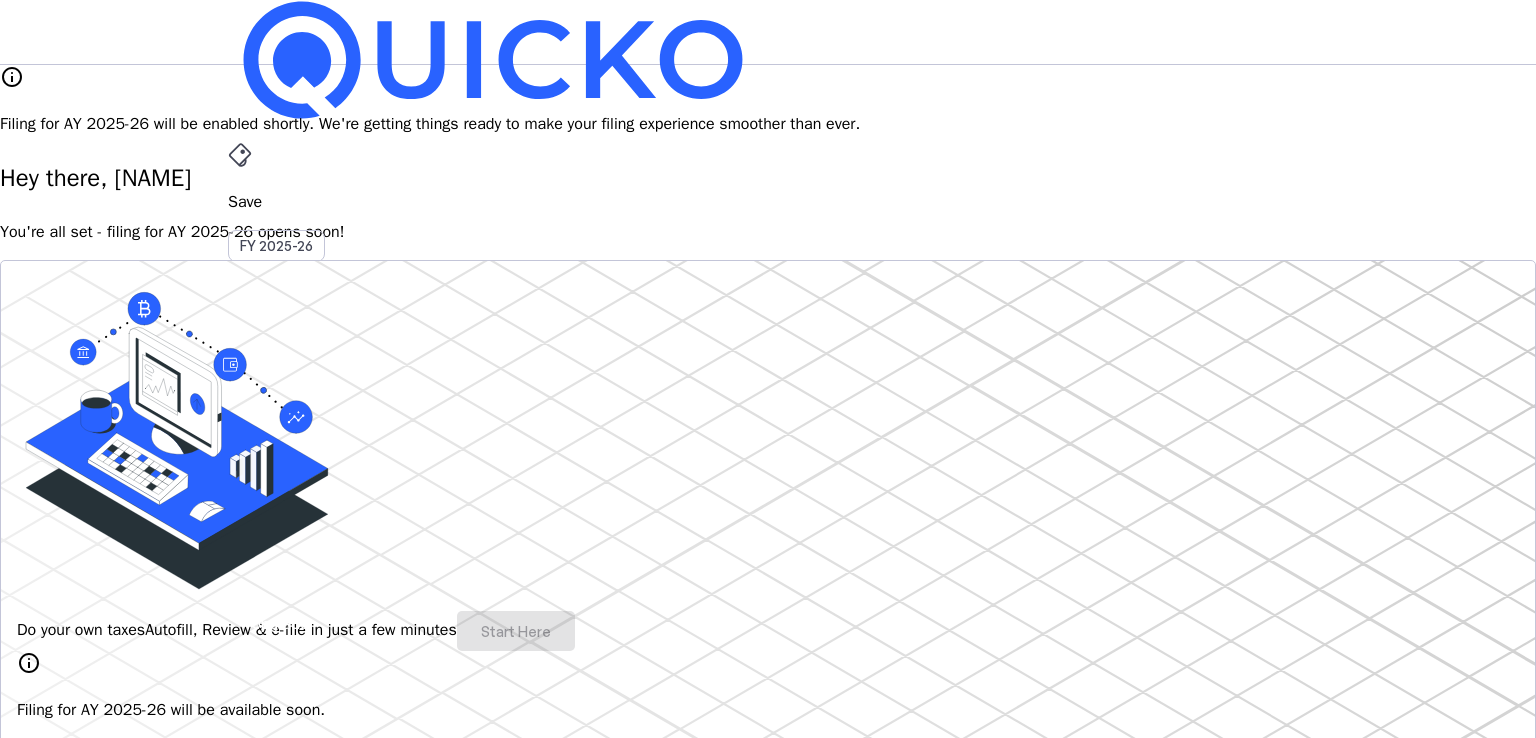 click on "You're all set - filing for AY 2025-26 opens soon!" at bounding box center [768, 232] 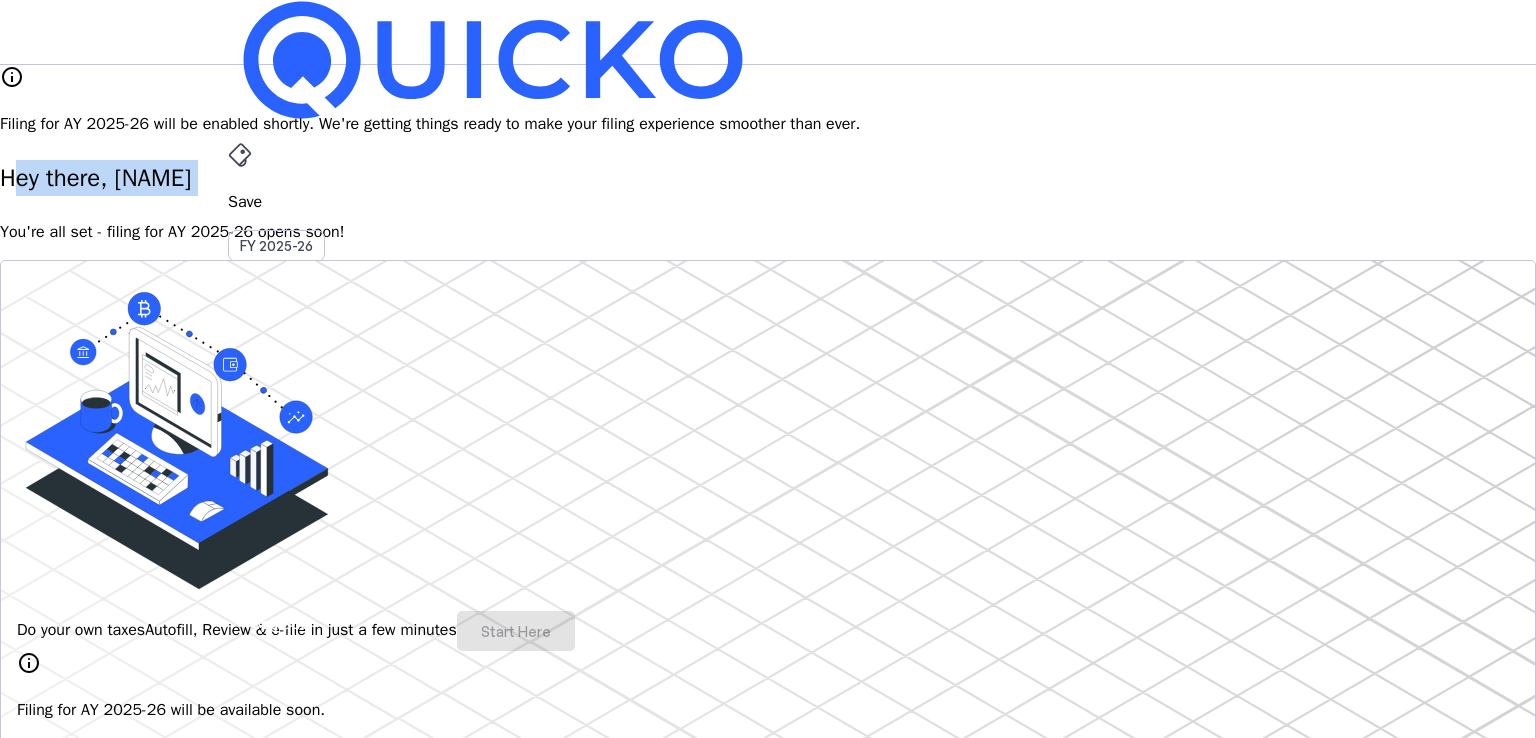 click on "Hey there, [NAME]" at bounding box center [768, 178] 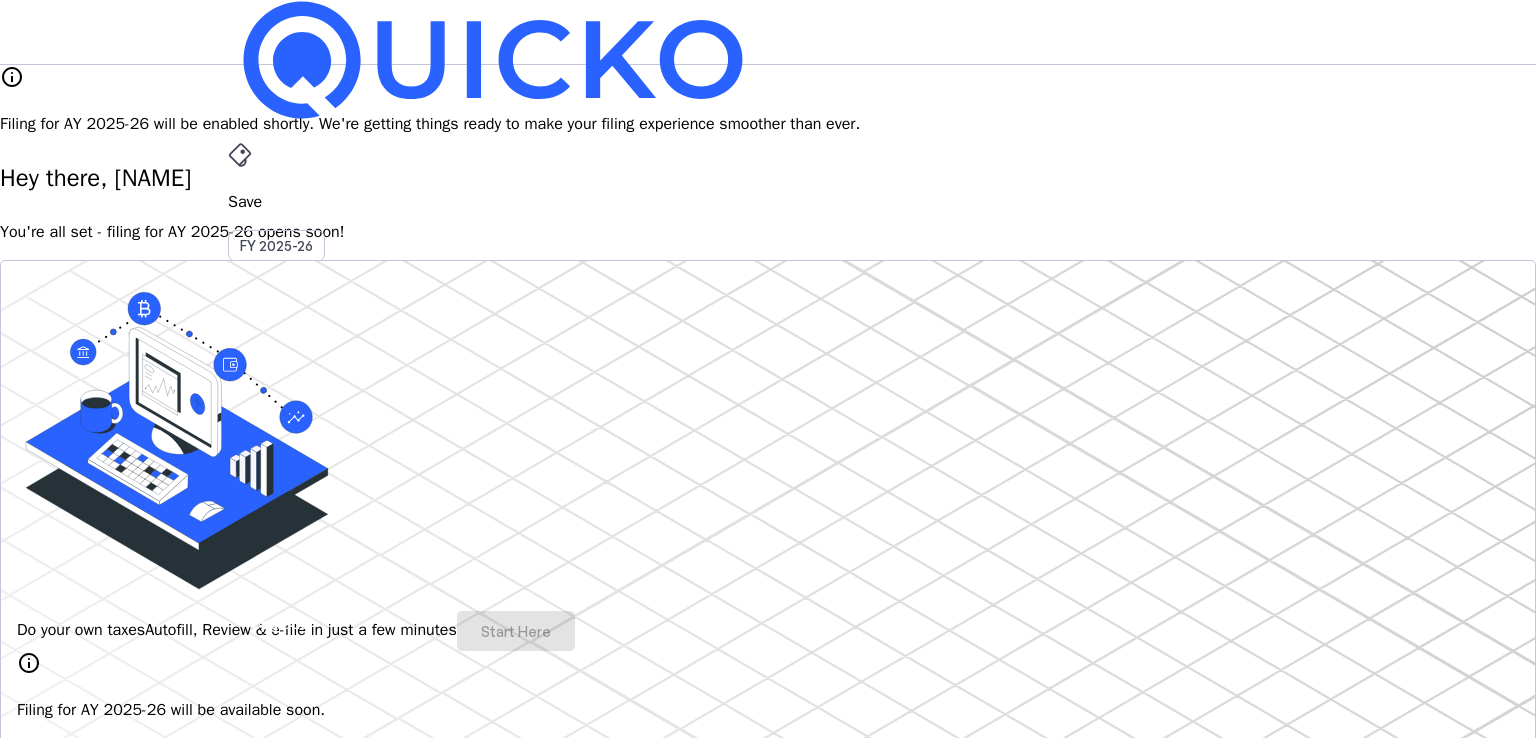 click on "You're all set - filing for AY 2025-26 opens soon!" at bounding box center [768, 232] 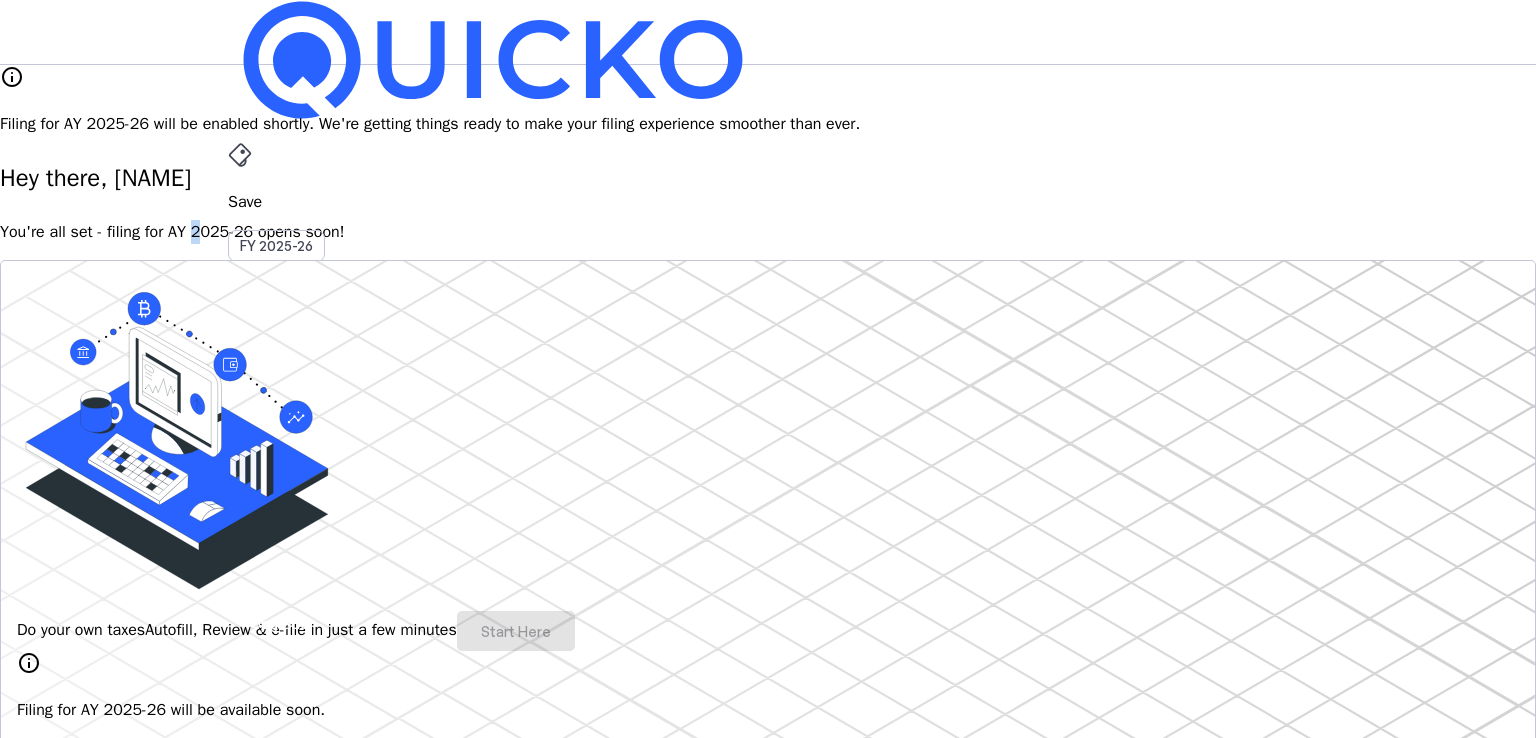 click on "You're all set - filing for AY 2025-26 opens soon!" at bounding box center (768, 232) 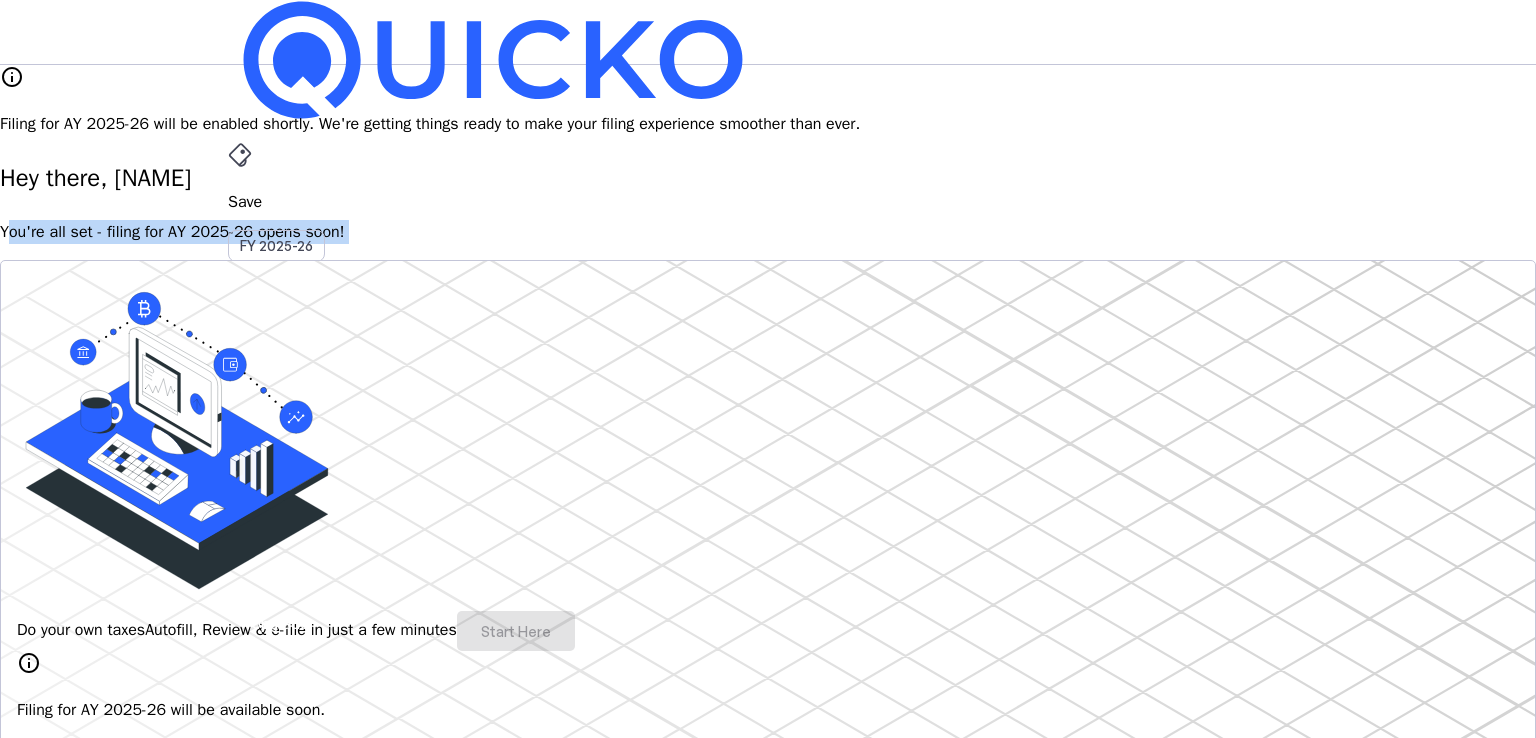 click on "You're all set - filing for AY 2025-26 opens soon!" at bounding box center (768, 232) 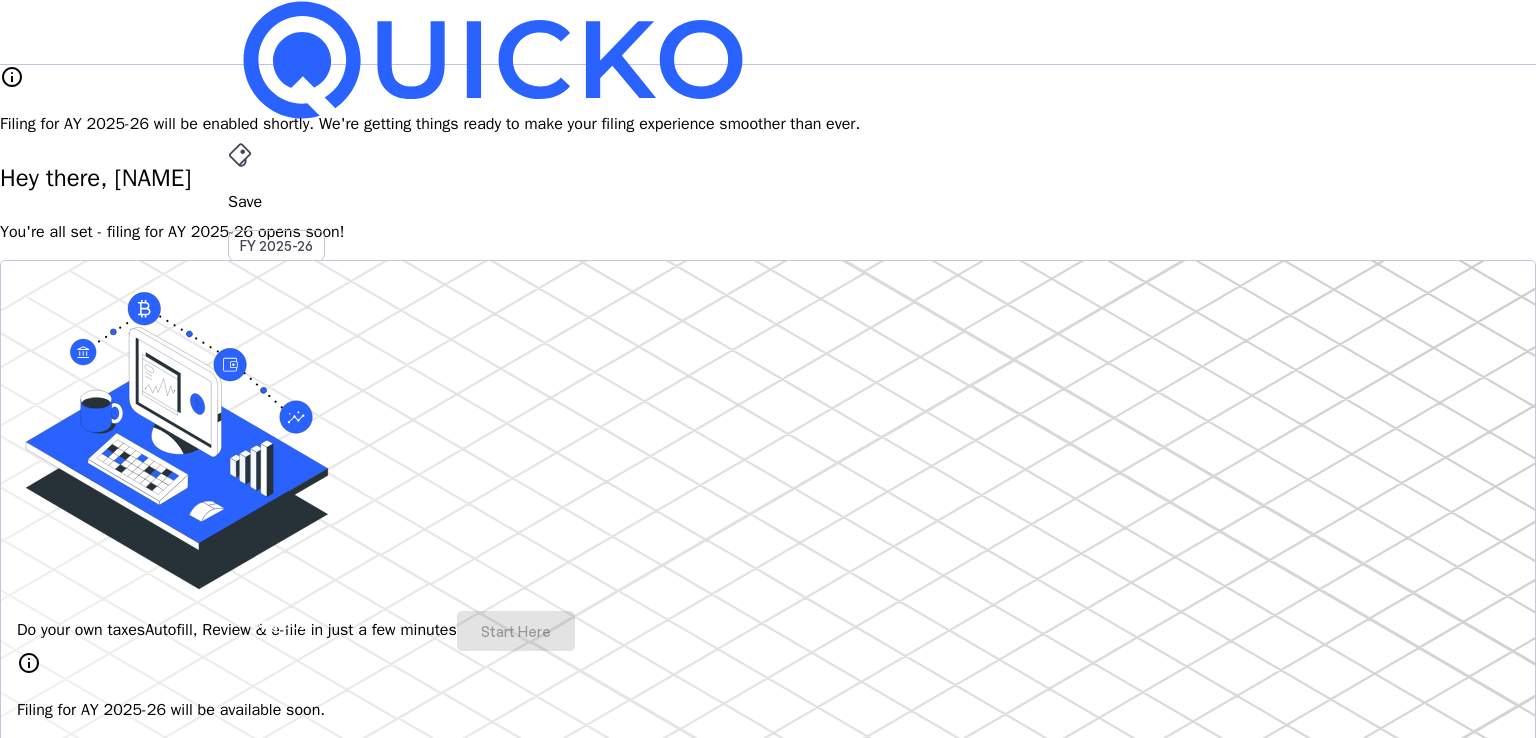 click on "Hey there, [NAME]" at bounding box center [768, 178] 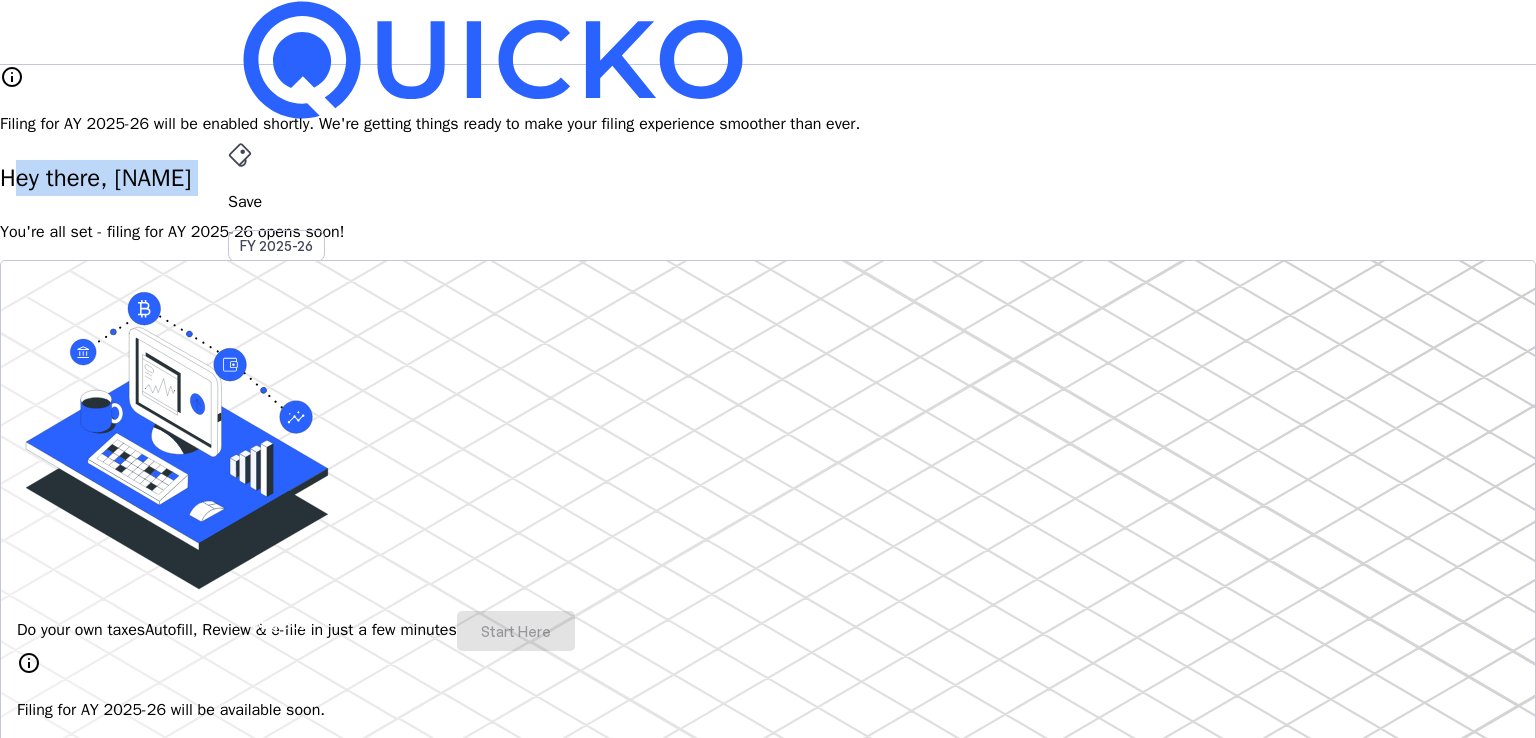 click on "Hey there, [NAME]" at bounding box center (768, 178) 